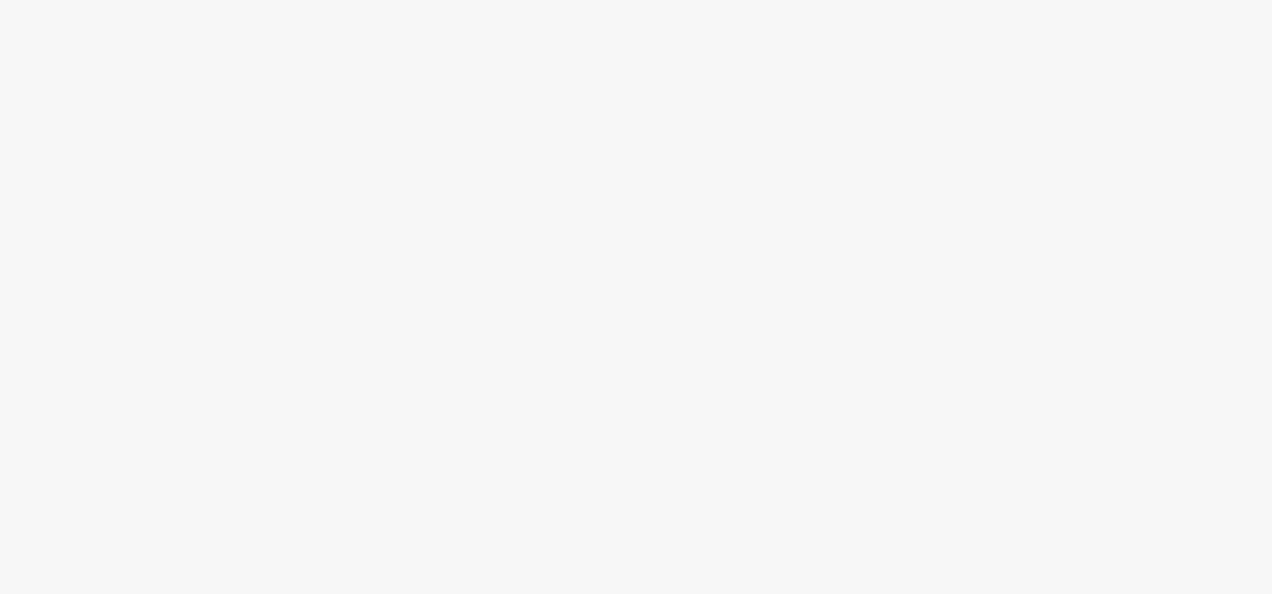 scroll, scrollTop: 0, scrollLeft: 0, axis: both 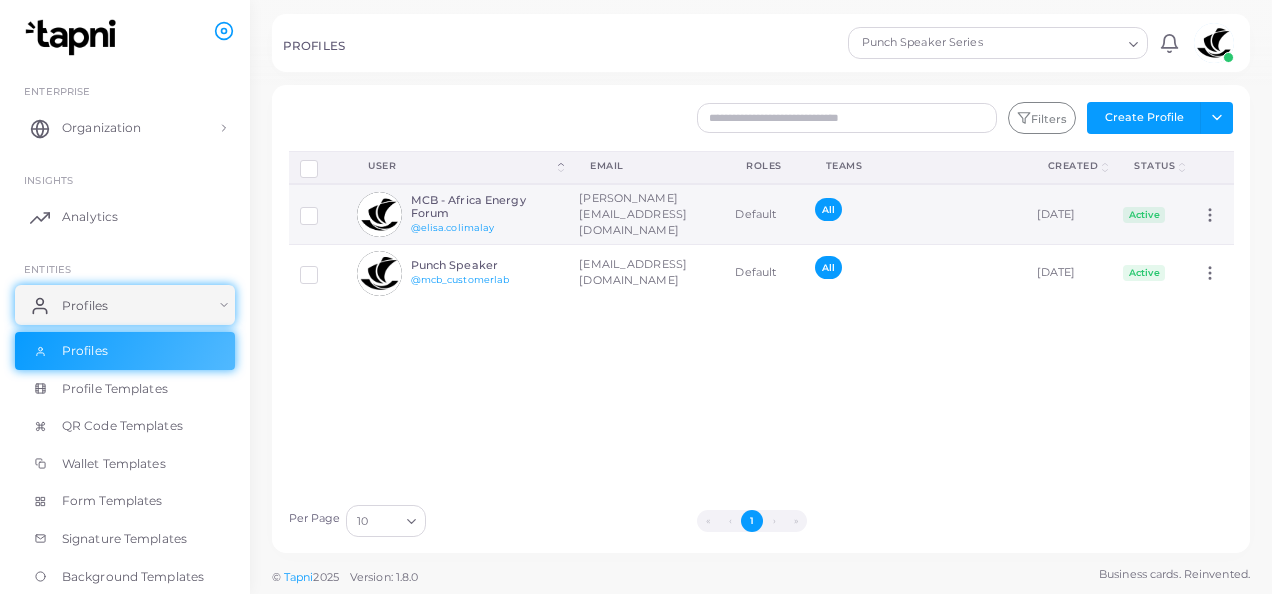 click on "MCB - Africa Energy Forum" at bounding box center (484, 207) 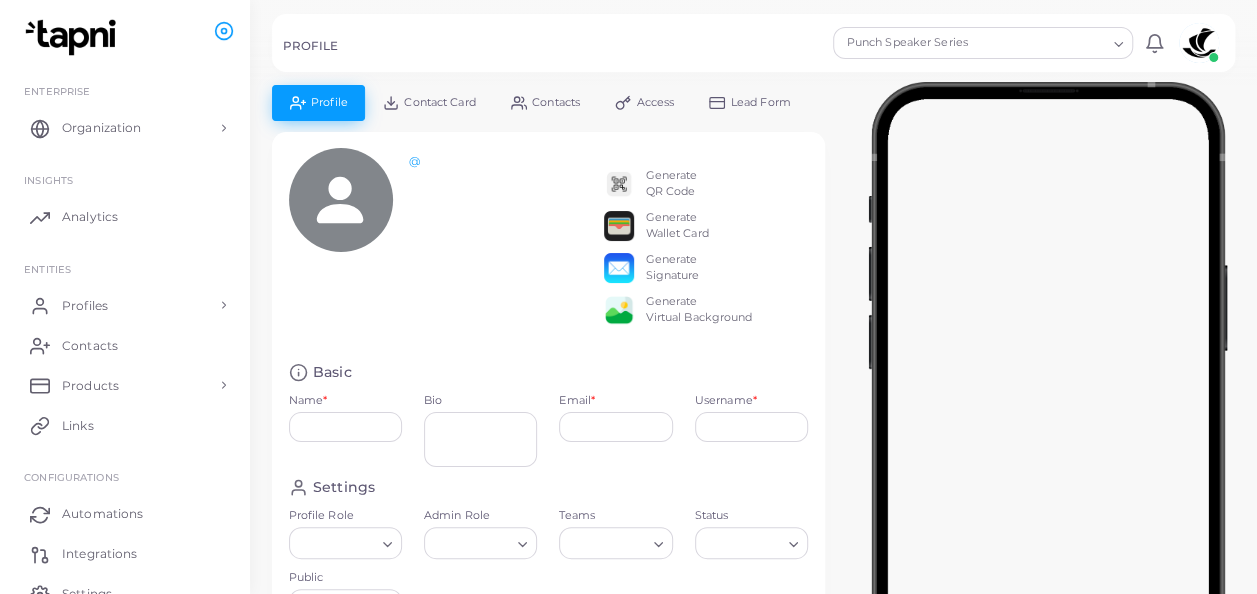 type on "**********" 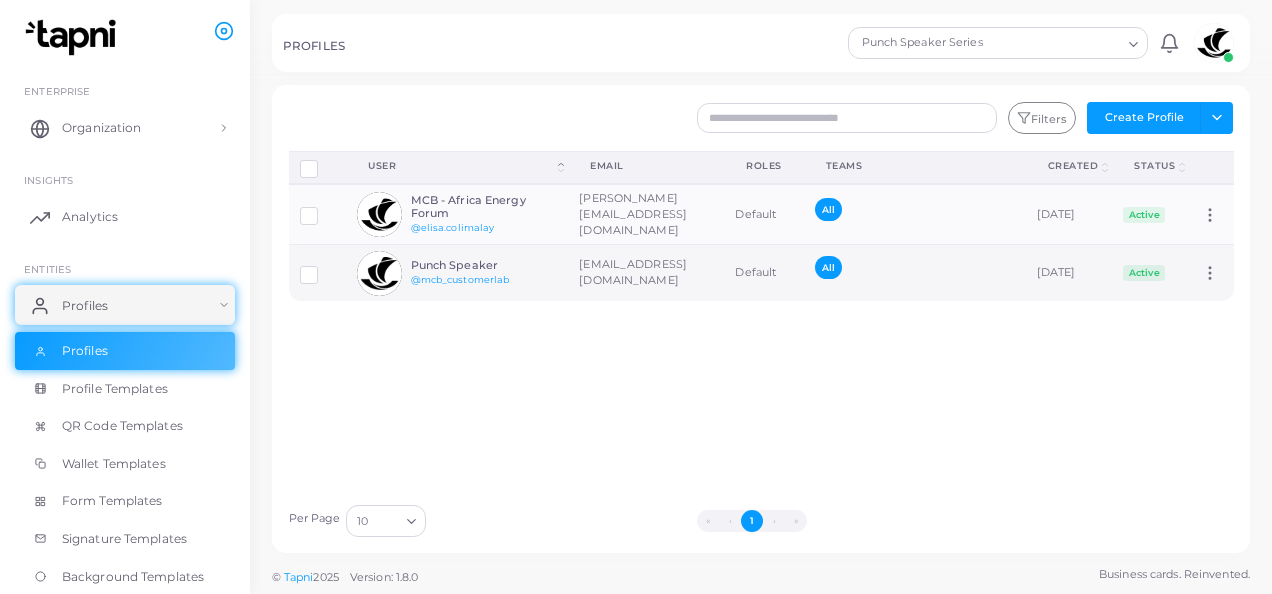 click on "Punch Speaker" at bounding box center (484, 265) 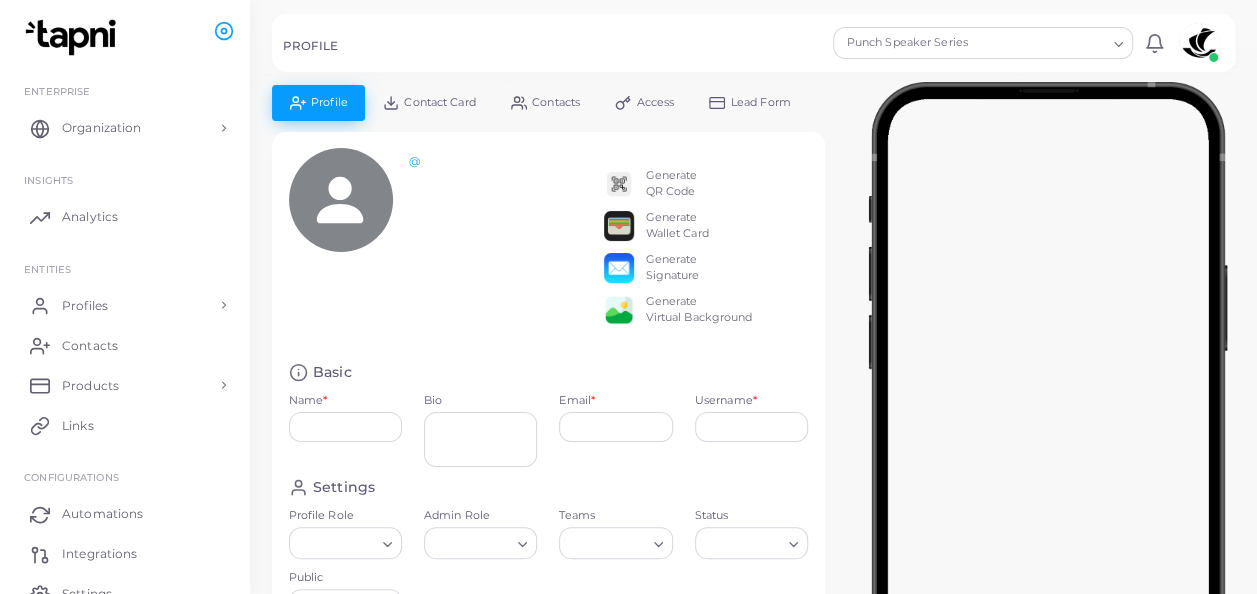 type on "**********" 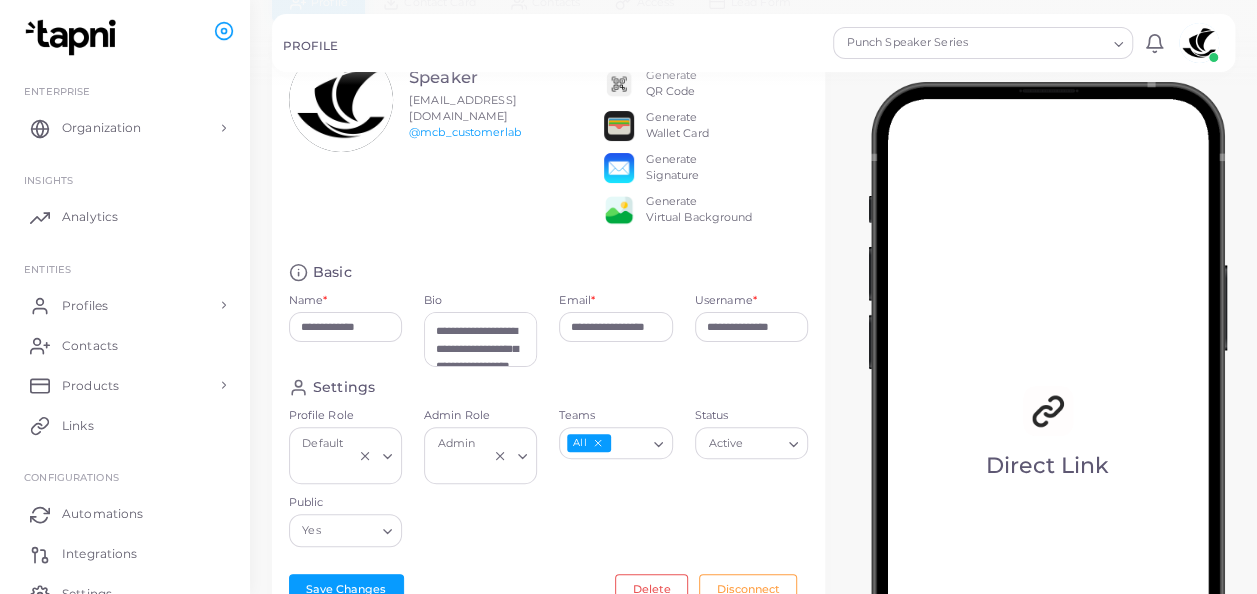 scroll, scrollTop: 0, scrollLeft: 0, axis: both 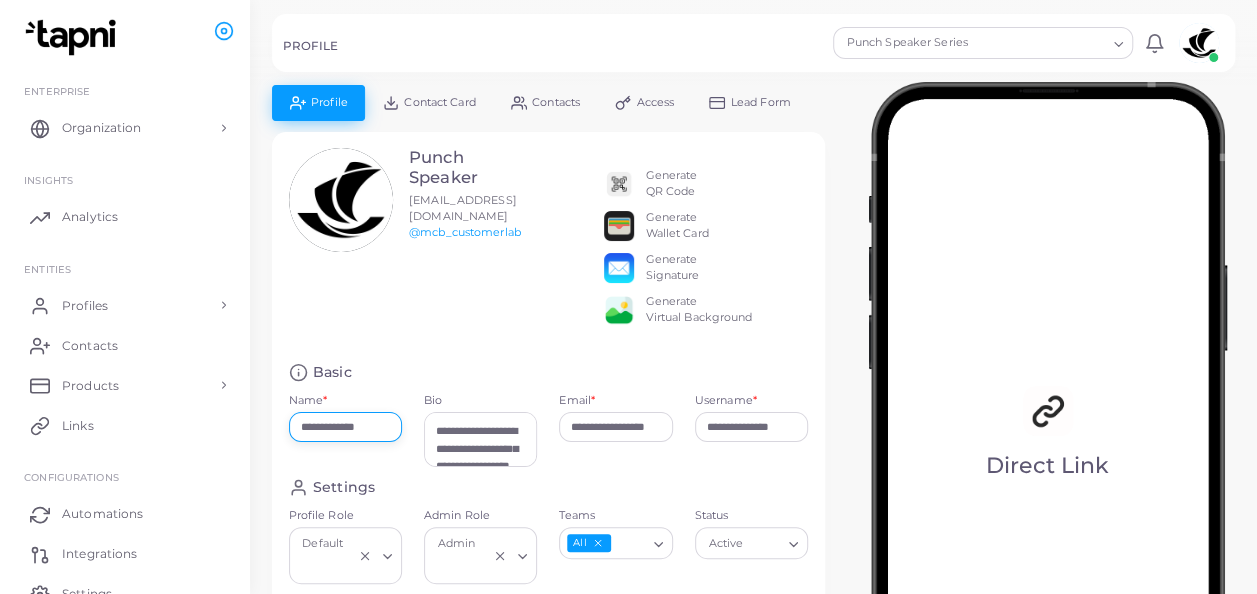 drag, startPoint x: 392, startPoint y: 444, endPoint x: 293, endPoint y: 454, distance: 99.50377 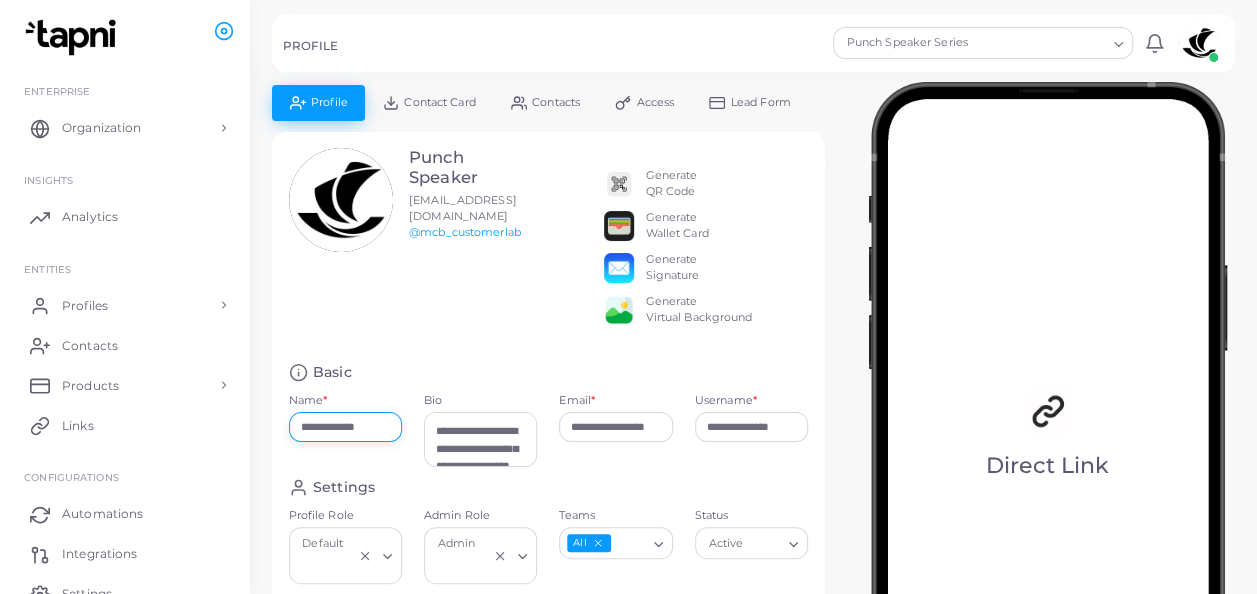 click on "**********" at bounding box center [345, 427] 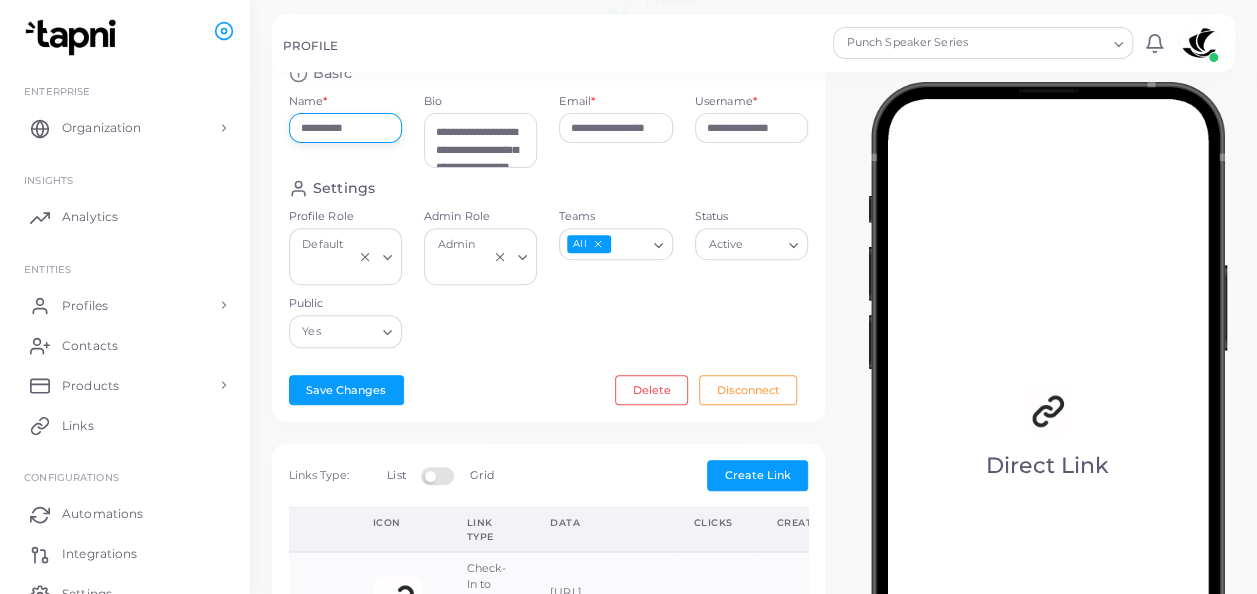 scroll, scrollTop: 300, scrollLeft: 0, axis: vertical 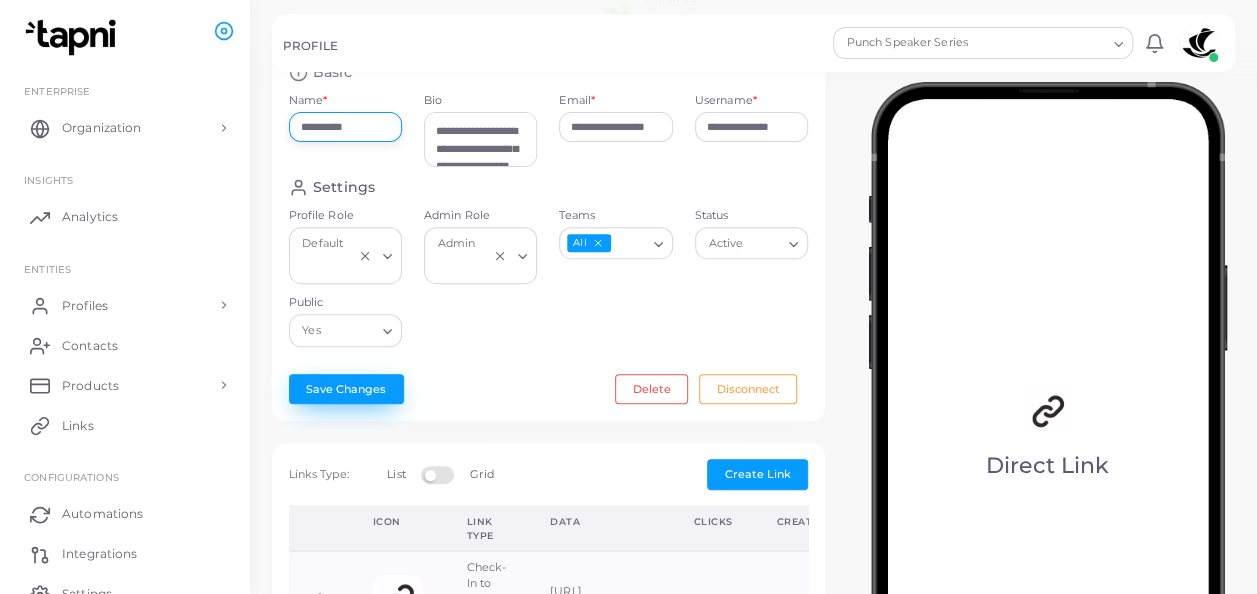 type on "**********" 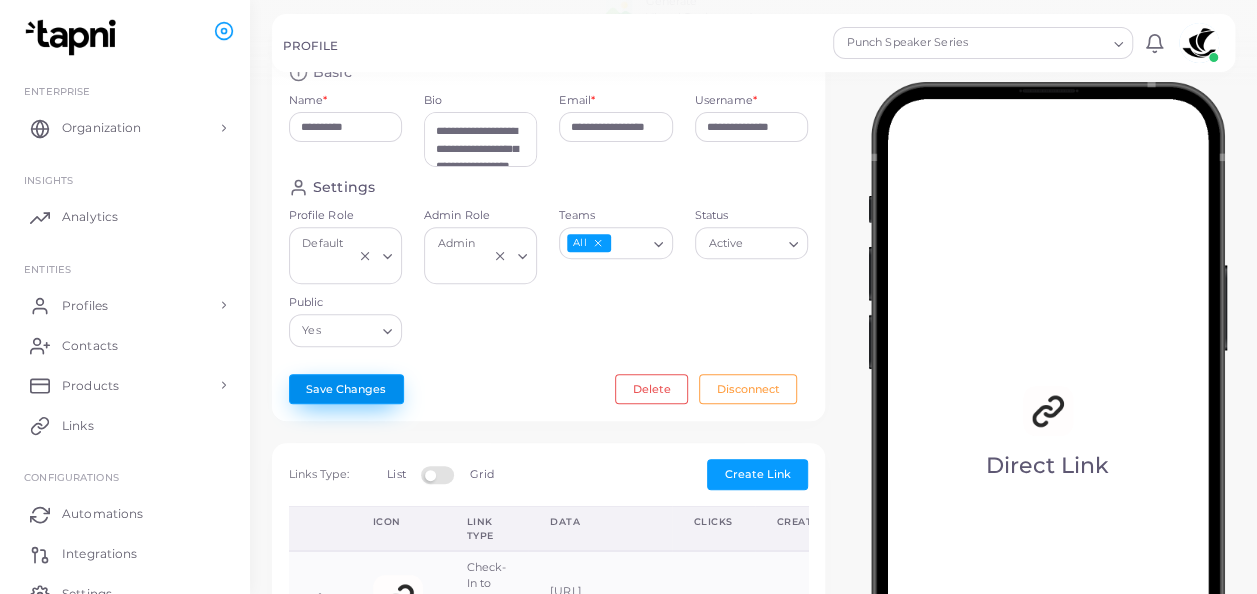 click on "Save Changes" at bounding box center [346, 389] 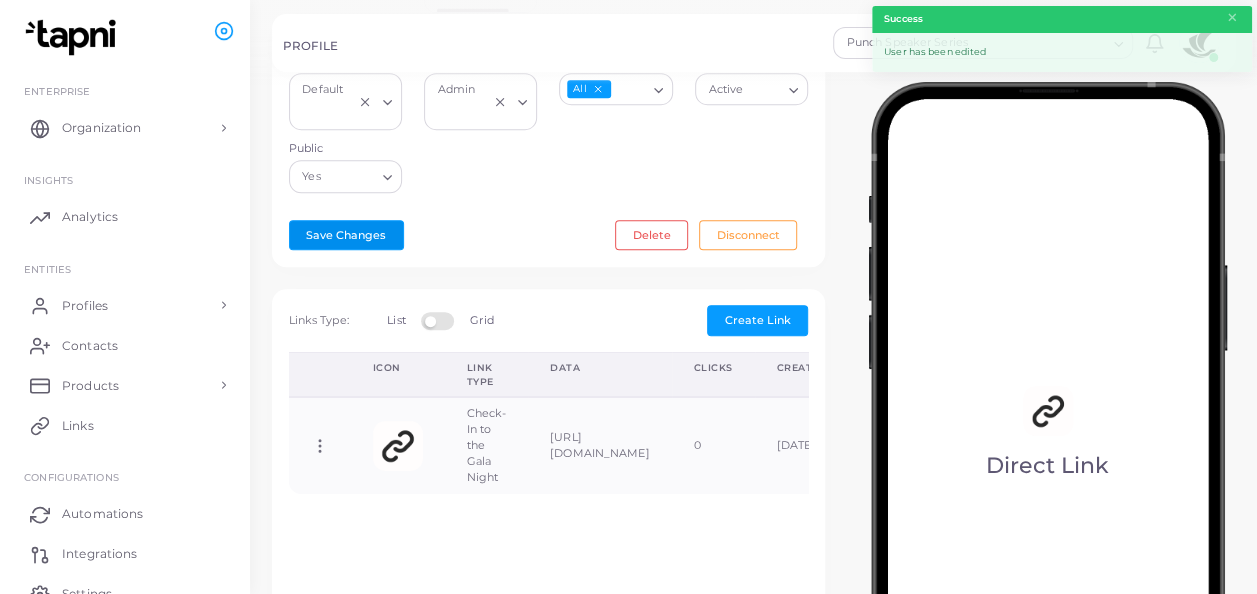scroll, scrollTop: 500, scrollLeft: 0, axis: vertical 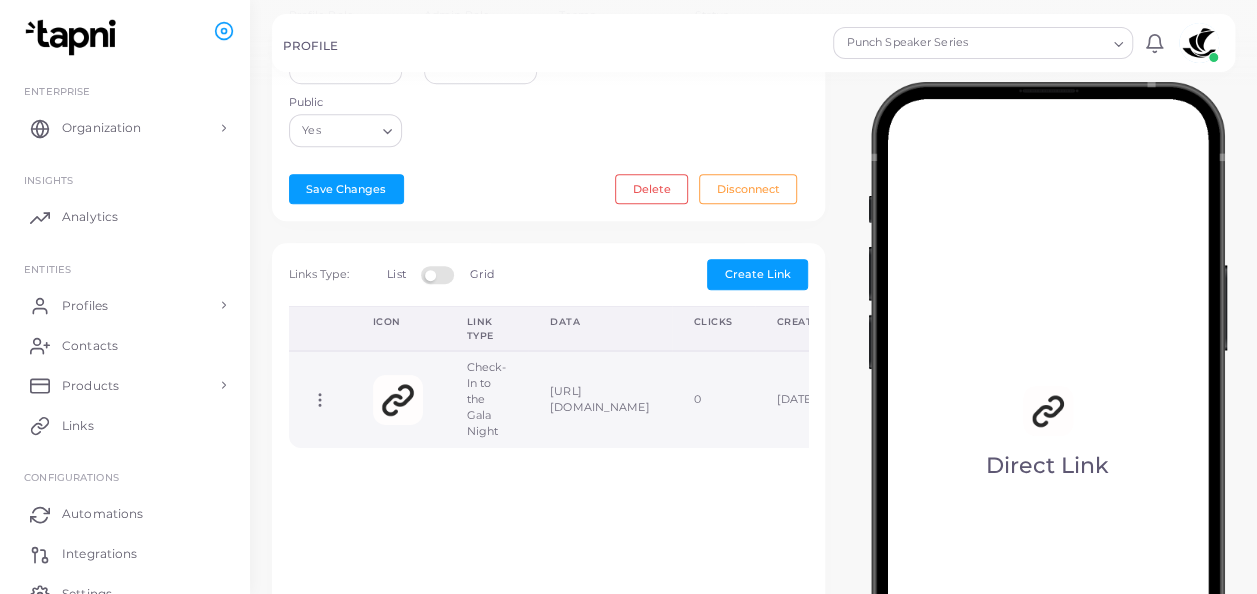 click on "https://research.mcbgroup.com/jfe/form/SV_b3qste3cTx3dAXA" at bounding box center [599, 399] 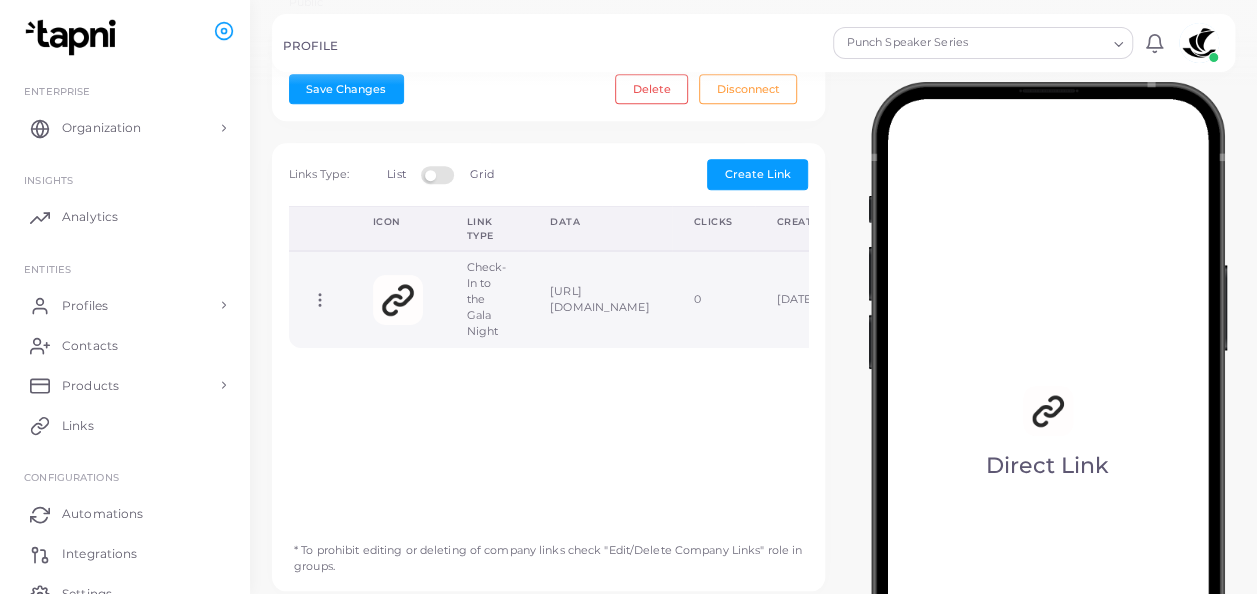 click on "https://research.mcbgroup.com/jfe/form/SV_b3qste3cTx3dAXA" at bounding box center [599, 299] 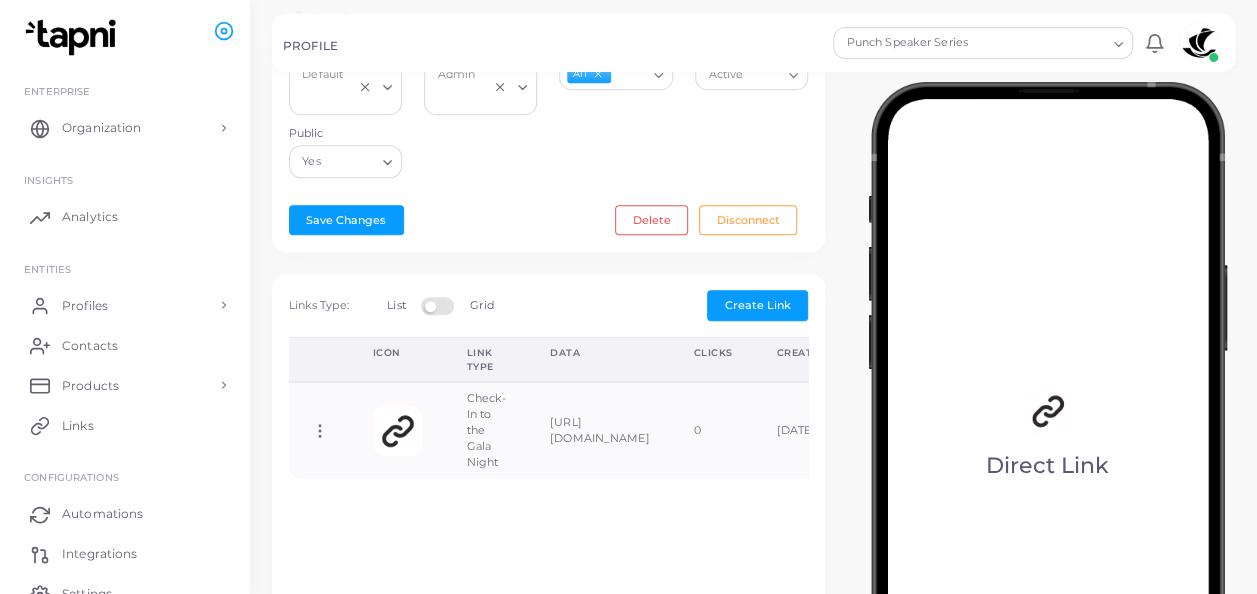 scroll, scrollTop: 500, scrollLeft: 0, axis: vertical 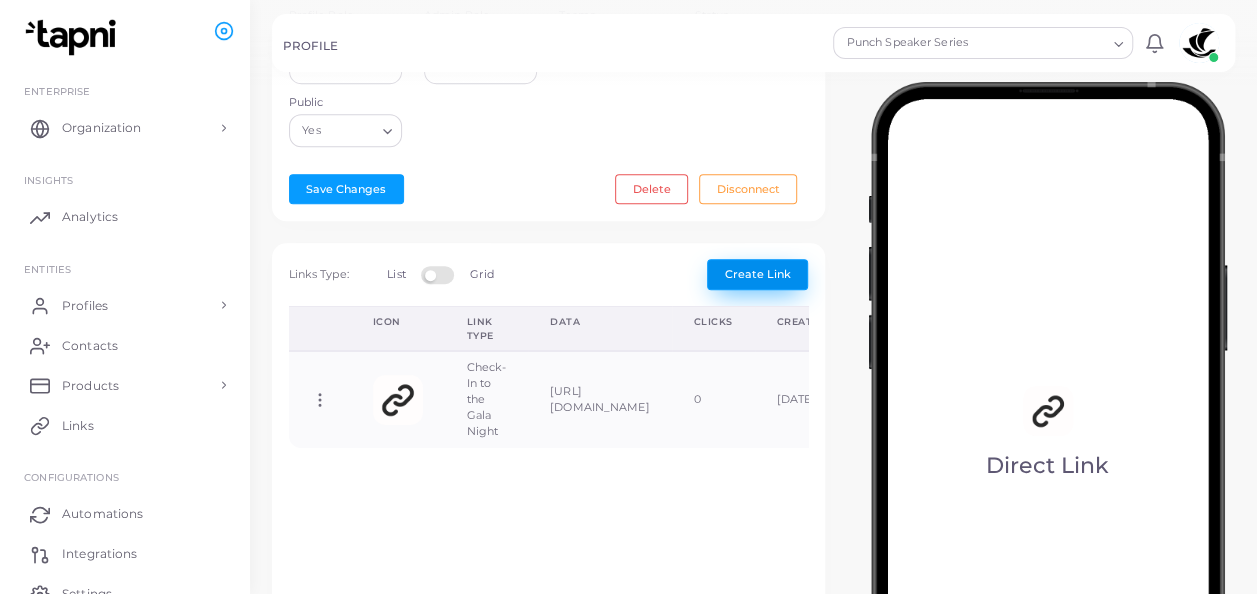 click on "Create Link" at bounding box center (758, 274) 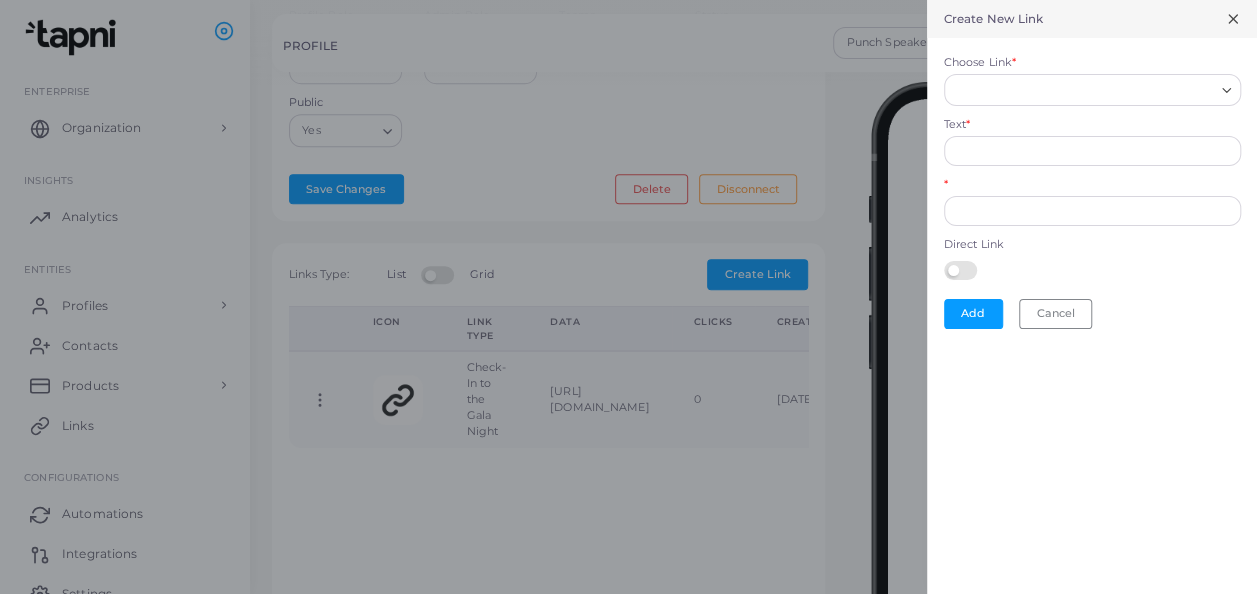 click on "Choose Link  *" at bounding box center [1083, 90] 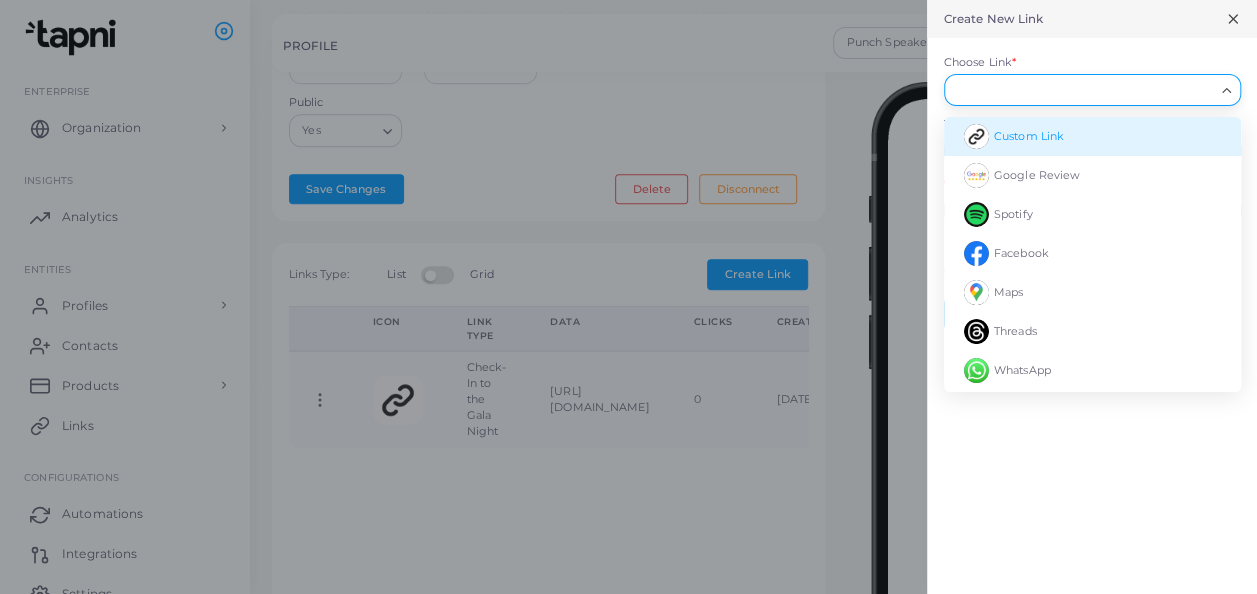 click on "Custom Link" at bounding box center (1029, 136) 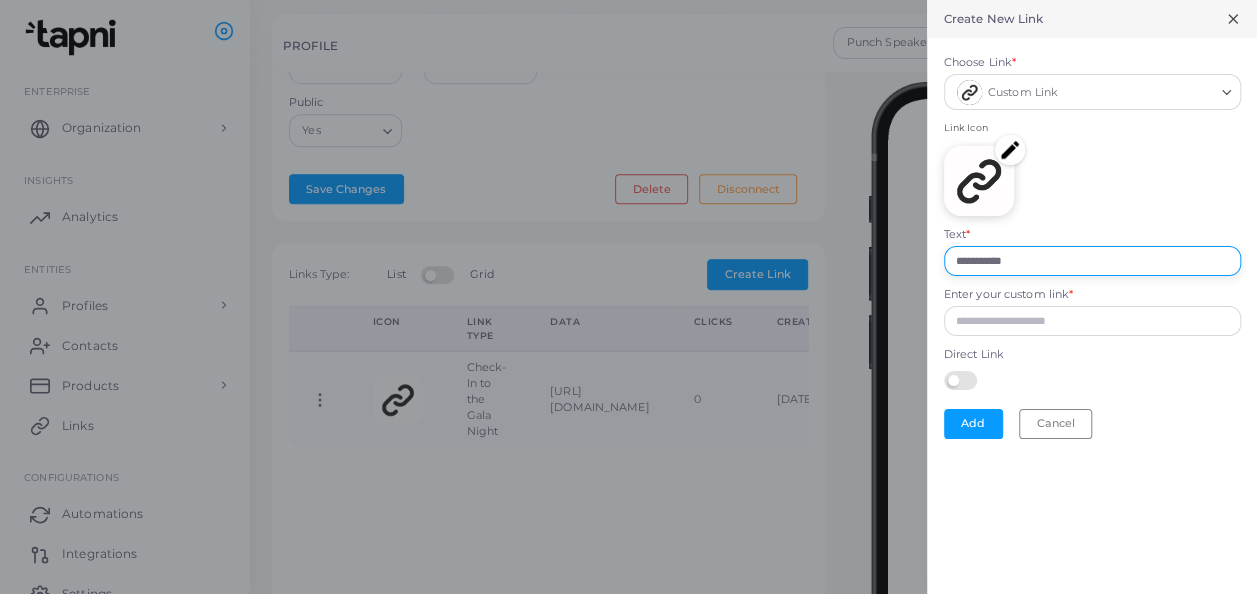 click on "**********" at bounding box center [1092, 261] 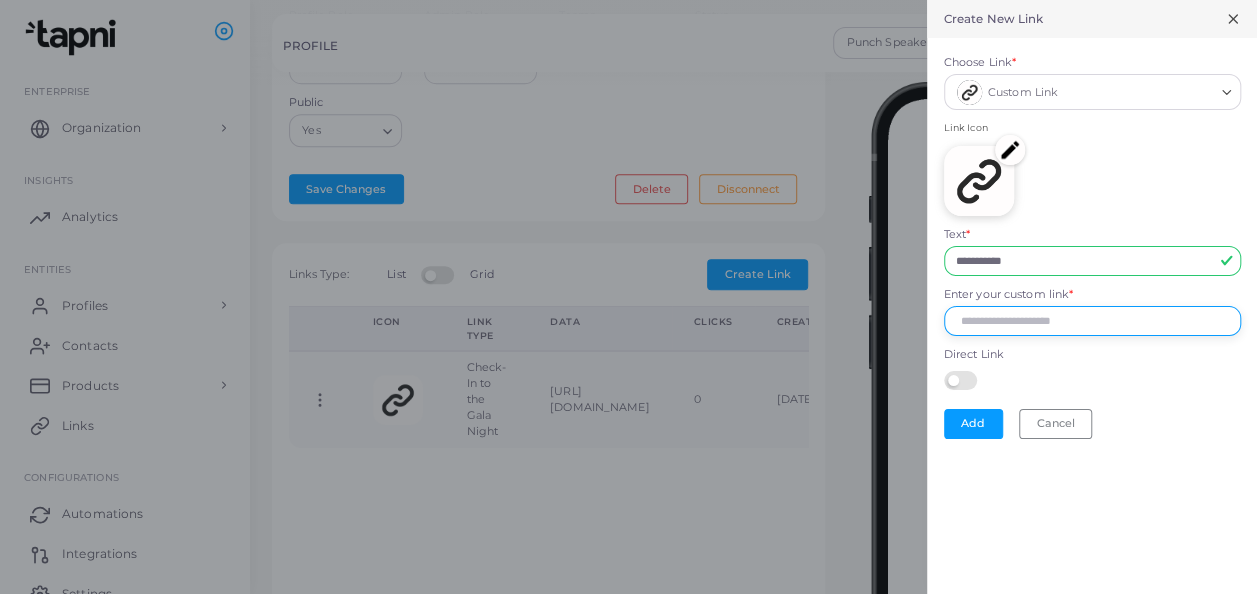 click on "Enter your custom link  *" at bounding box center (1092, 321) 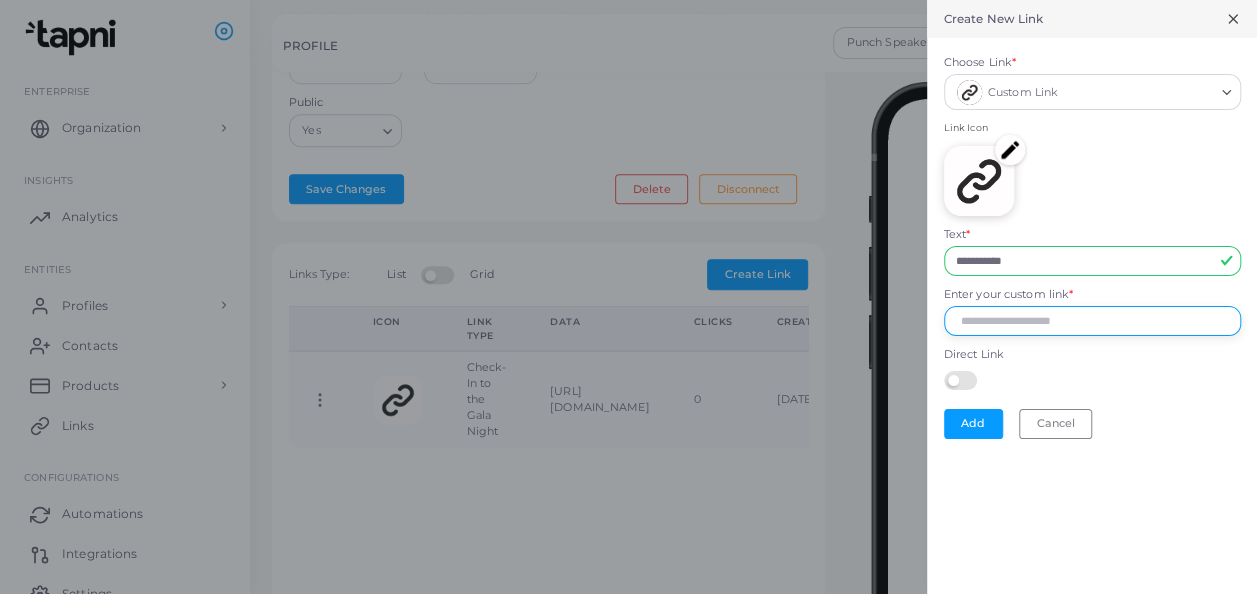 paste on "**********" 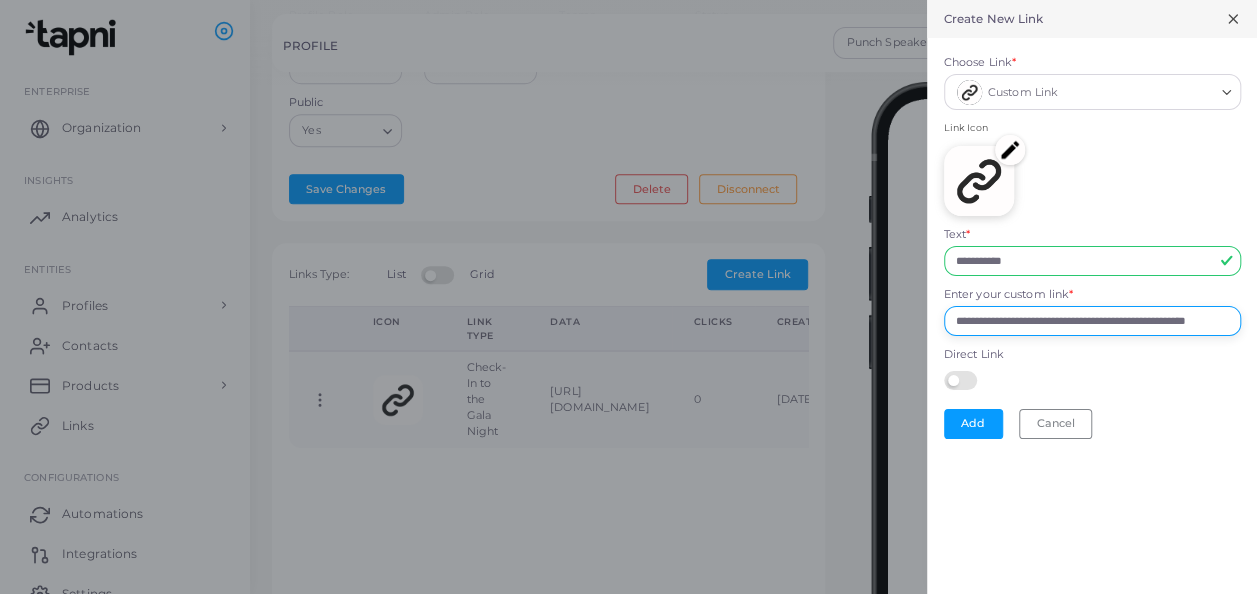scroll, scrollTop: 0, scrollLeft: 108, axis: horizontal 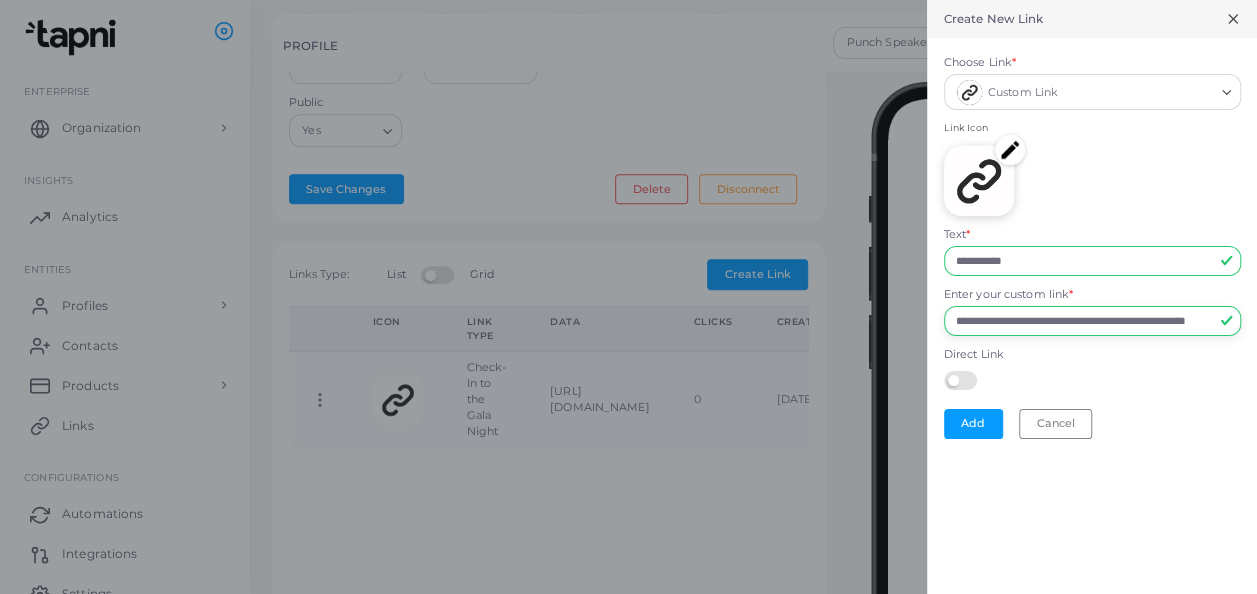 type on "**********" 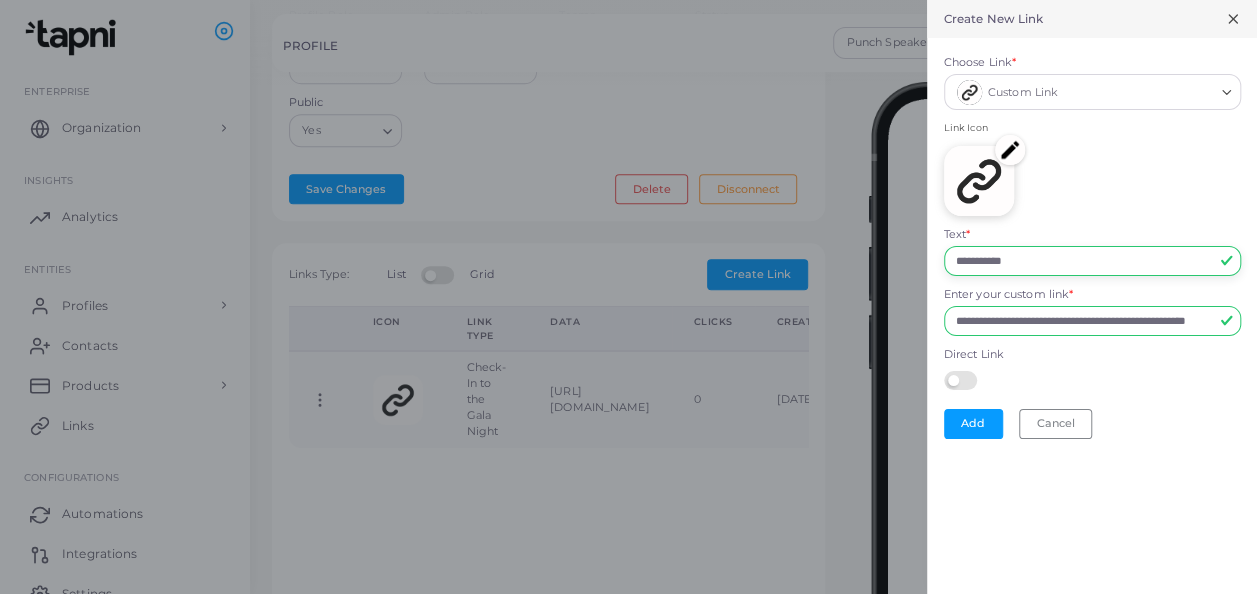 scroll, scrollTop: 0, scrollLeft: 0, axis: both 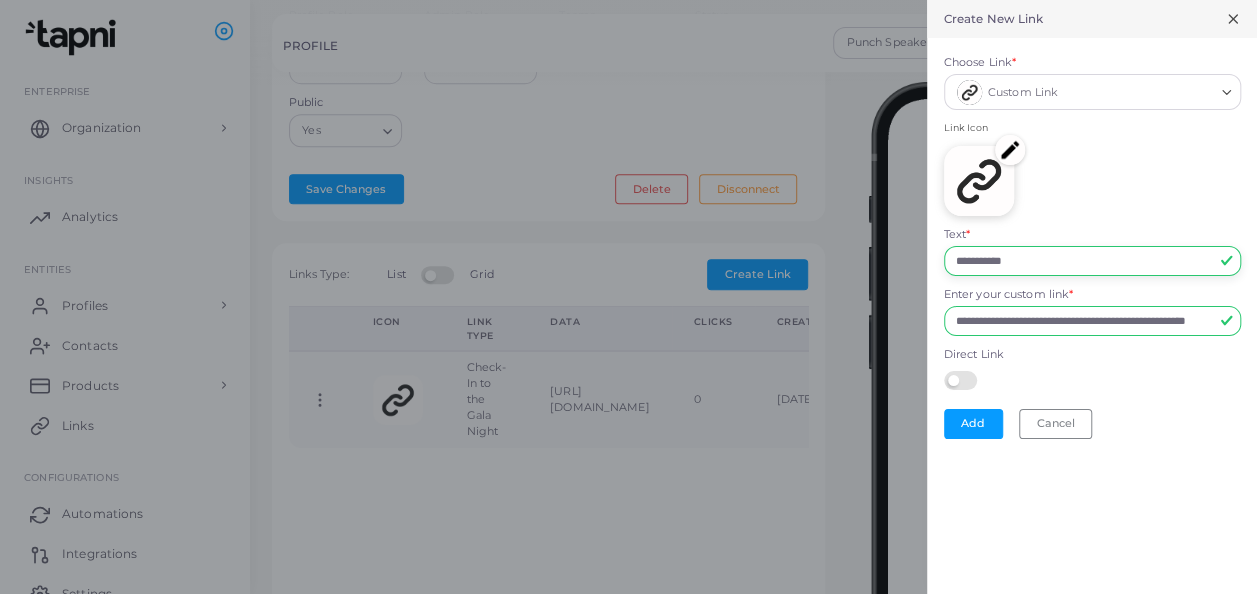 click on "**********" at bounding box center (1092, 261) 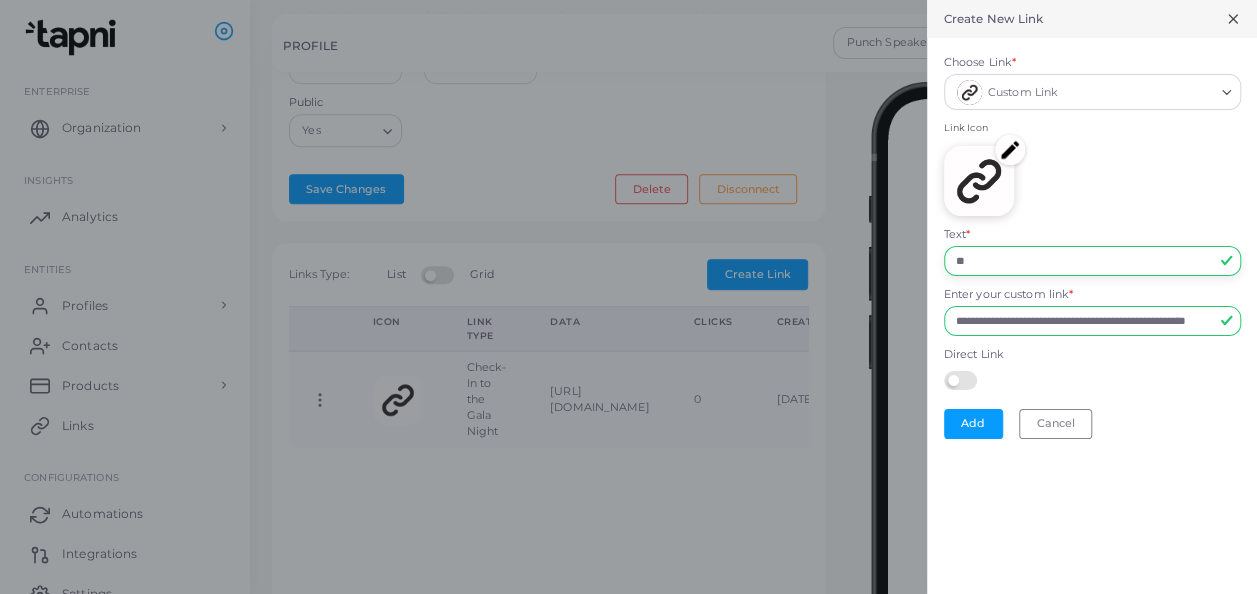 type on "*" 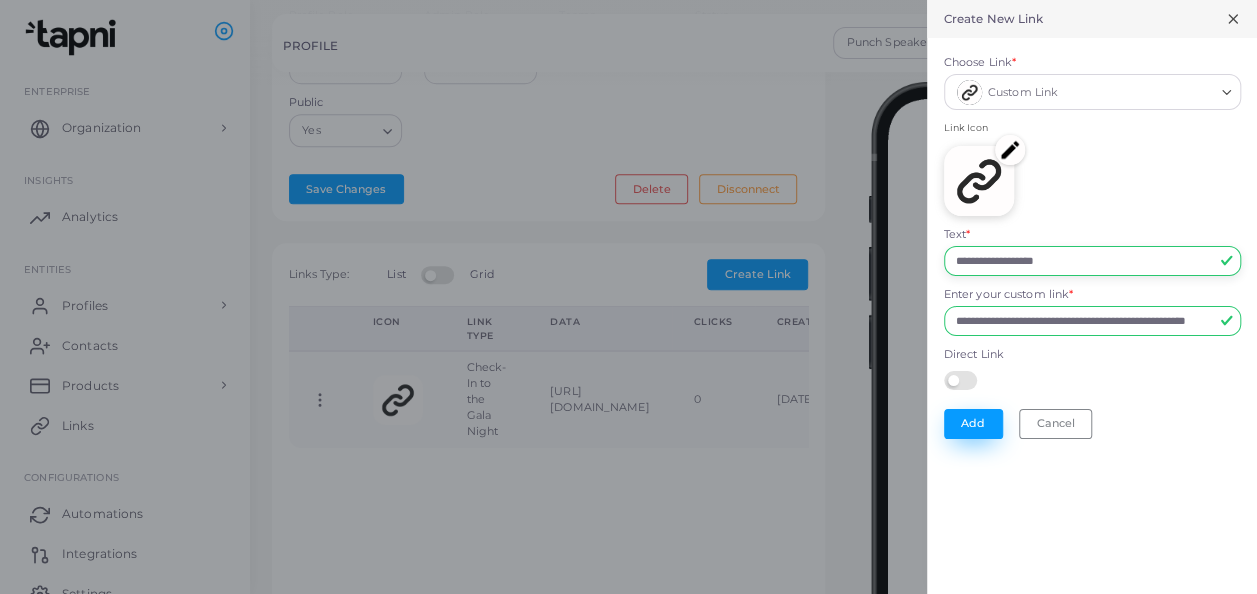 type on "**********" 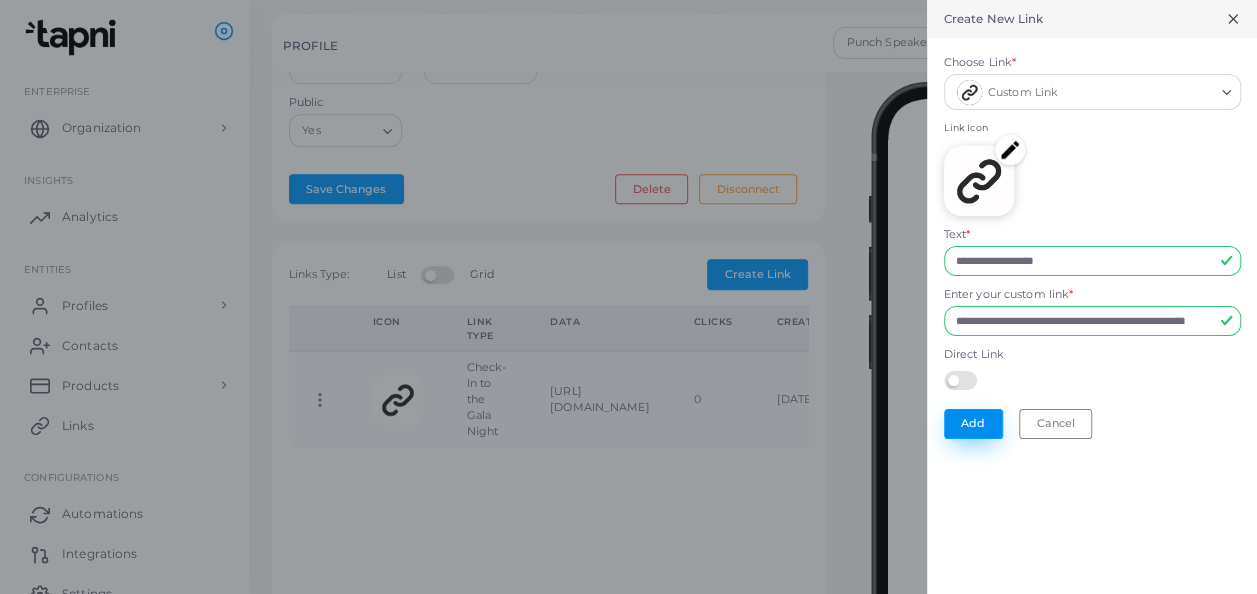 click on "Add" at bounding box center [973, 424] 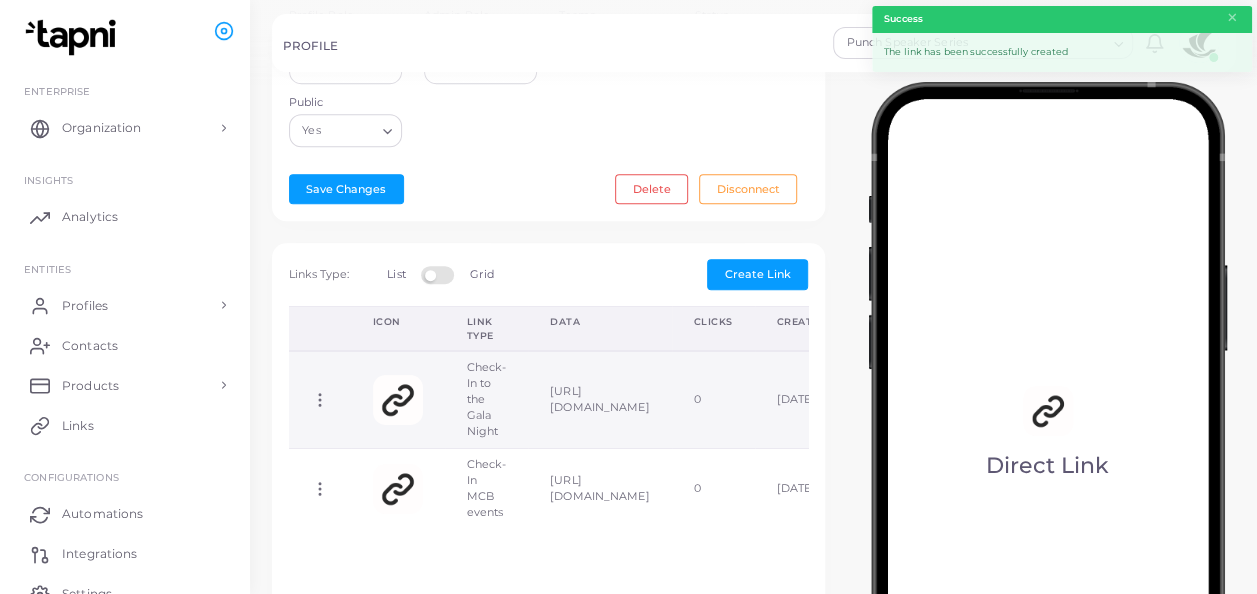click 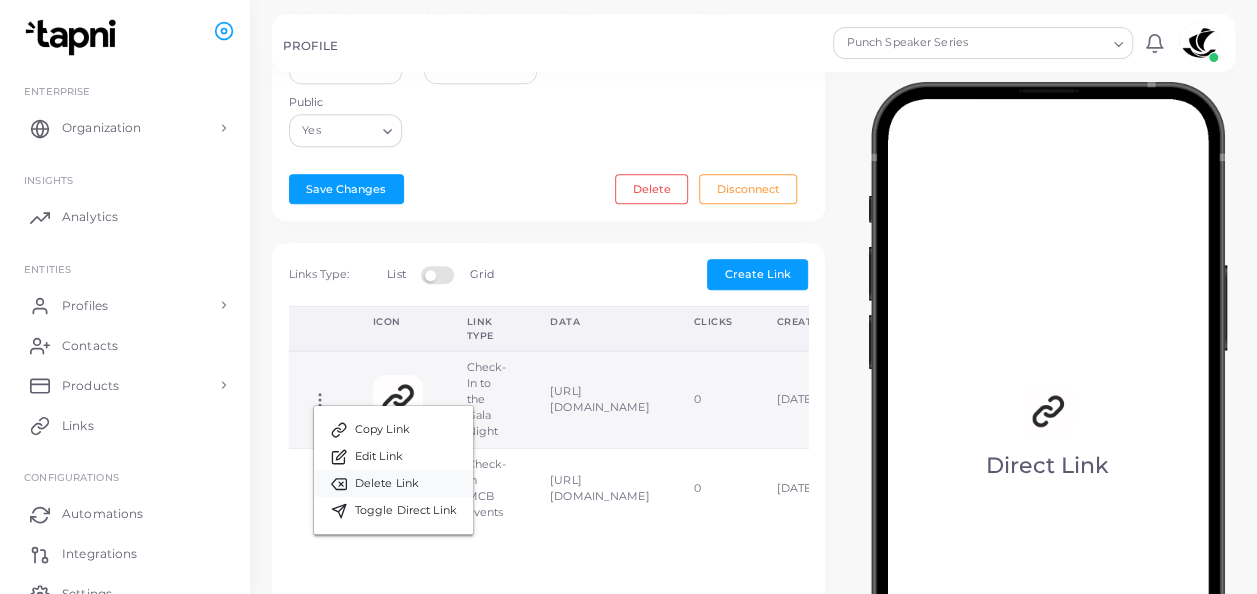 click on "Delete Link" at bounding box center (393, 483) 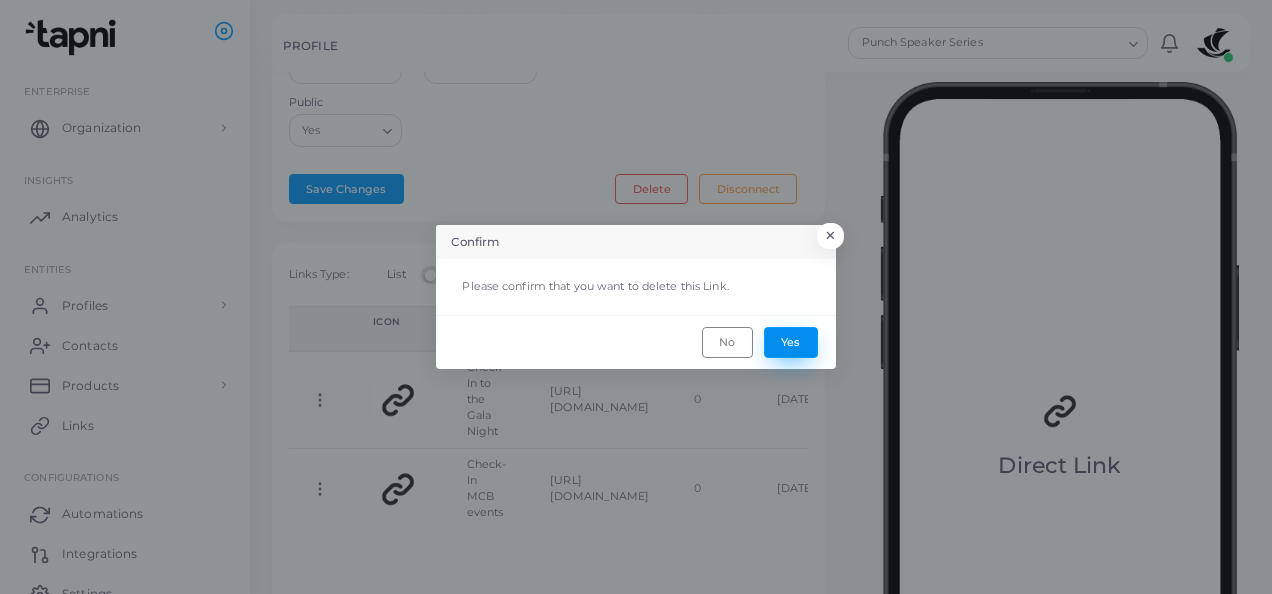 click on "Yes" at bounding box center (791, 342) 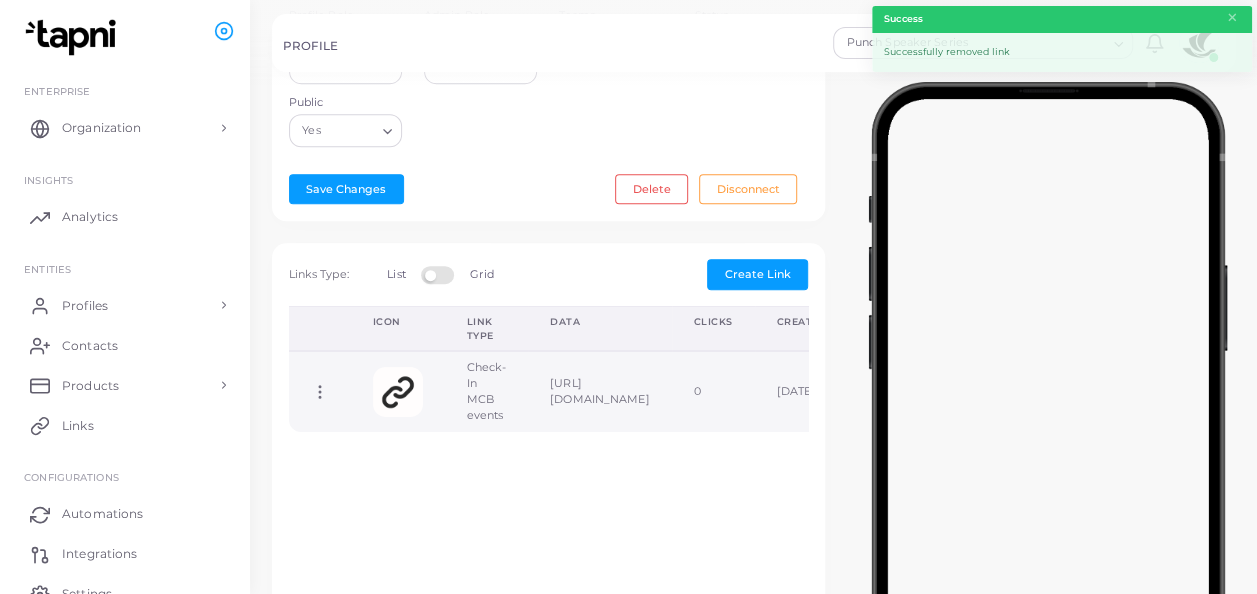 click on "https://research.mcbgroup.com/jfe/form/SV_0Ar84MQngWyGBQW" at bounding box center [599, 391] 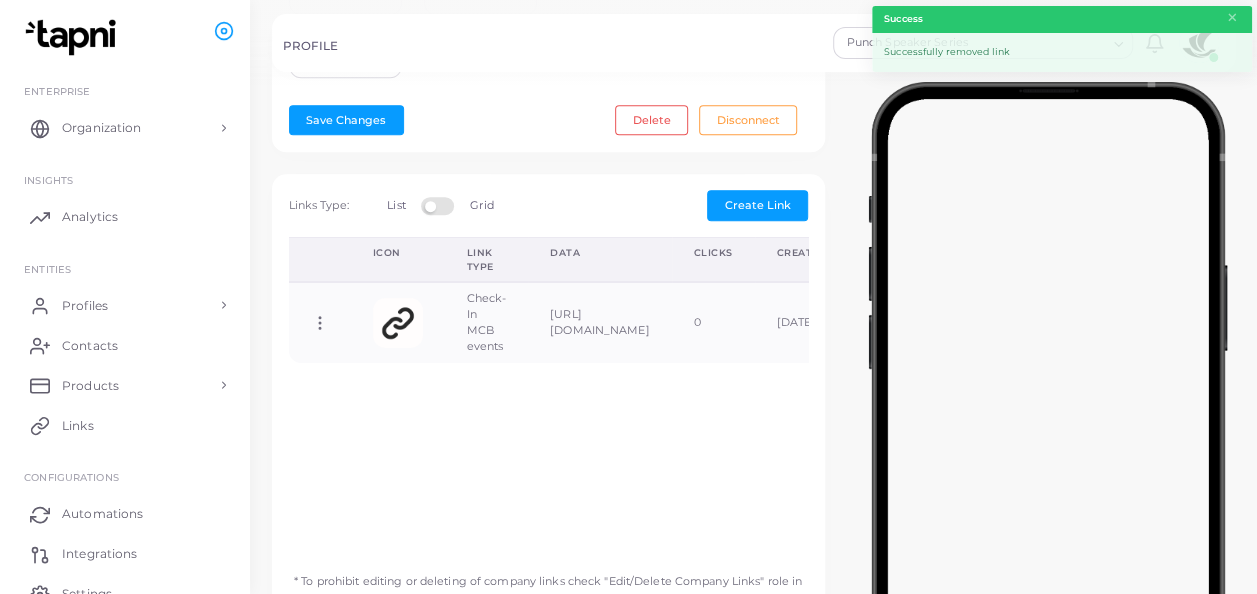 scroll, scrollTop: 600, scrollLeft: 0, axis: vertical 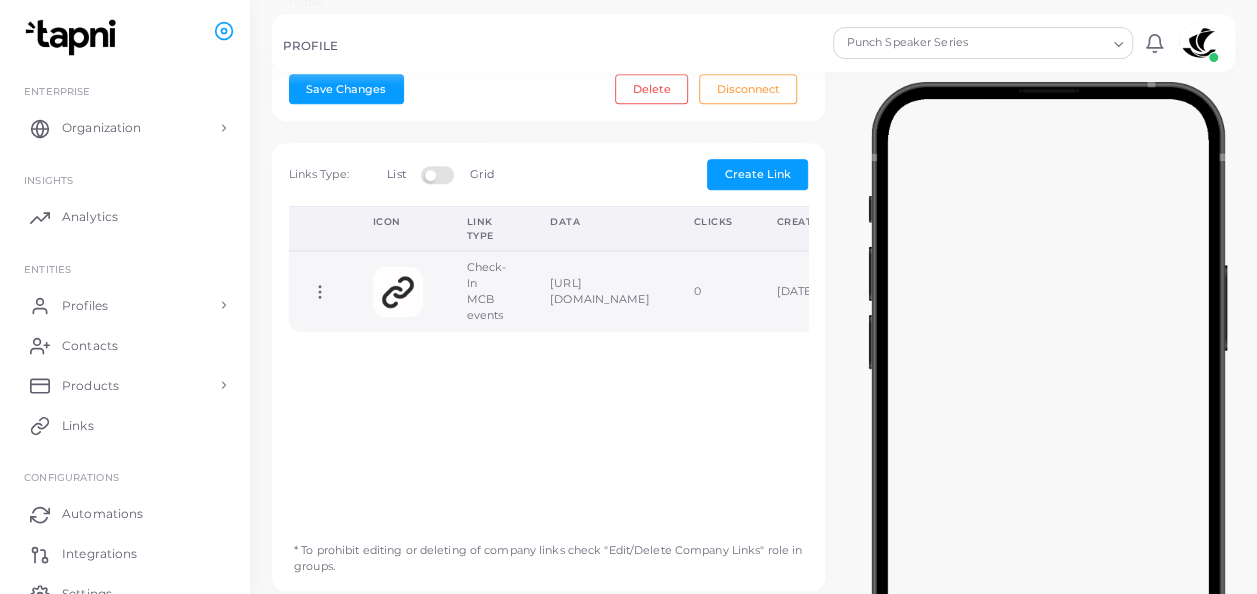 click on "https://research.mcbgroup.com/jfe/form/SV_0Ar84MQngWyGBQW" at bounding box center (599, 291) 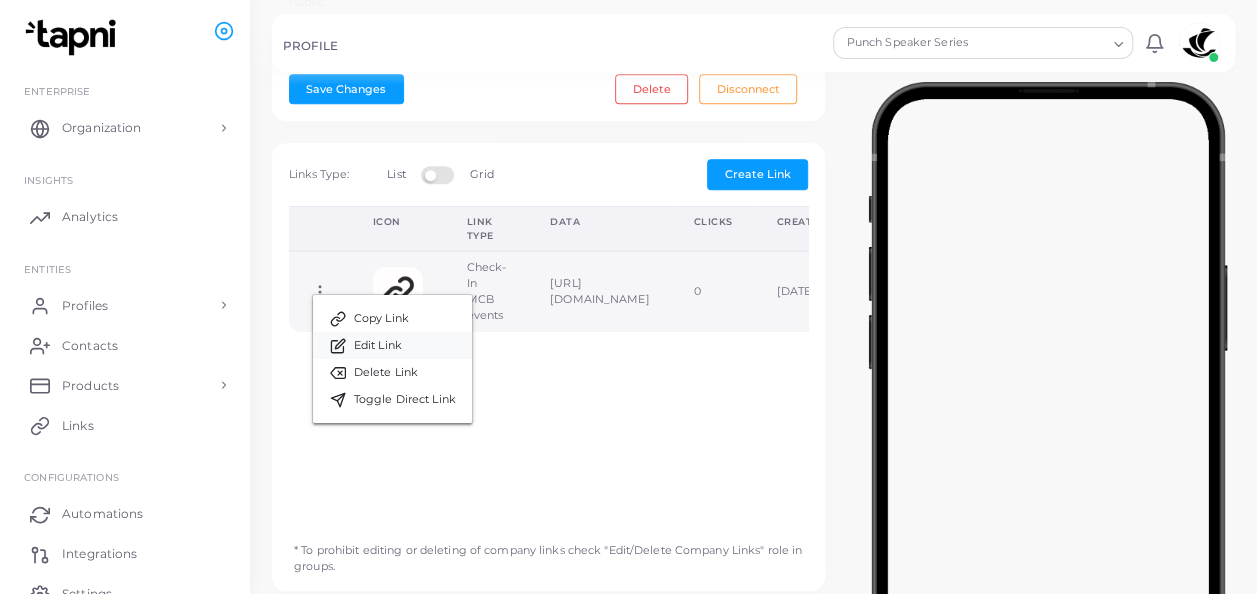 click on "Edit Link" at bounding box center [392, 345] 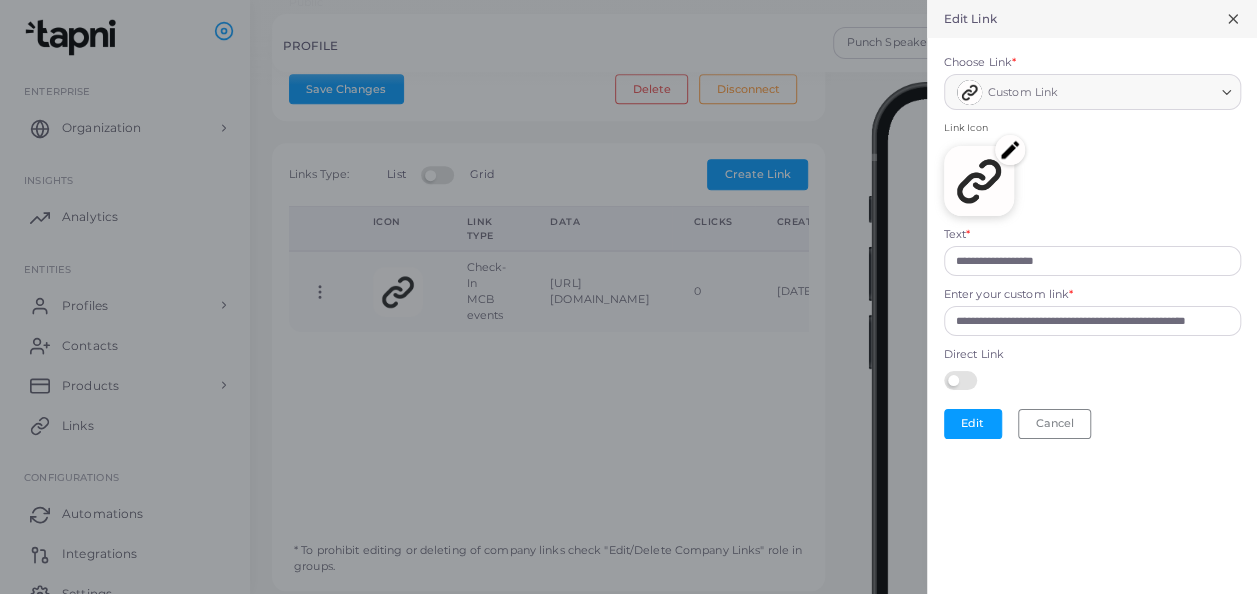 click at bounding box center (963, 379) 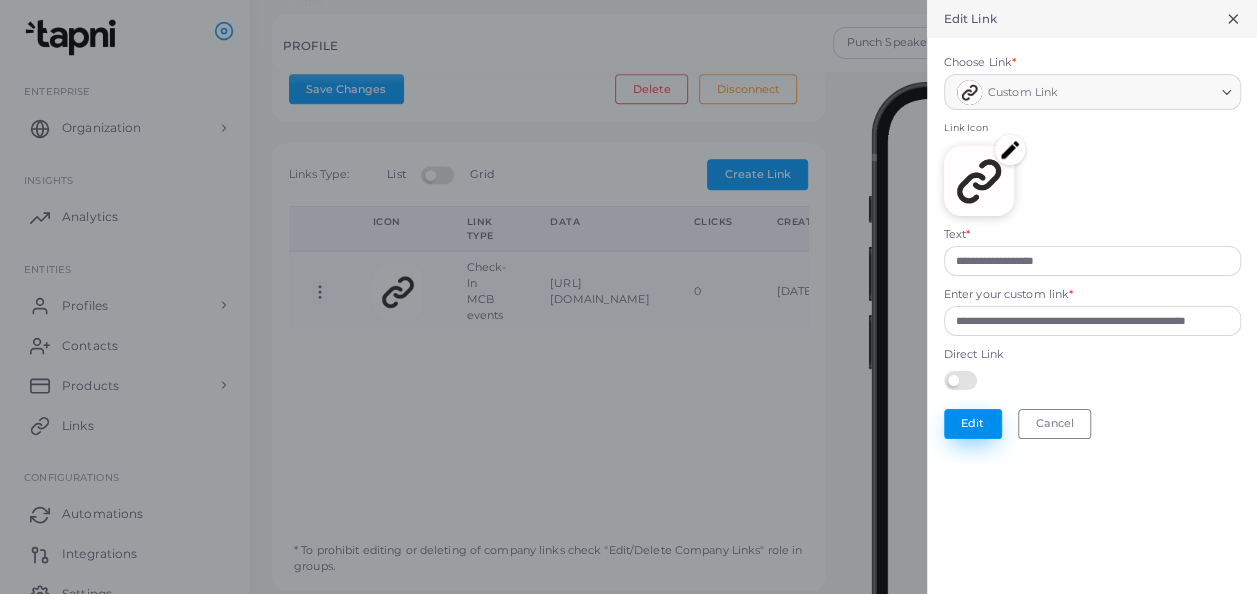 click on "Edit" at bounding box center [973, 424] 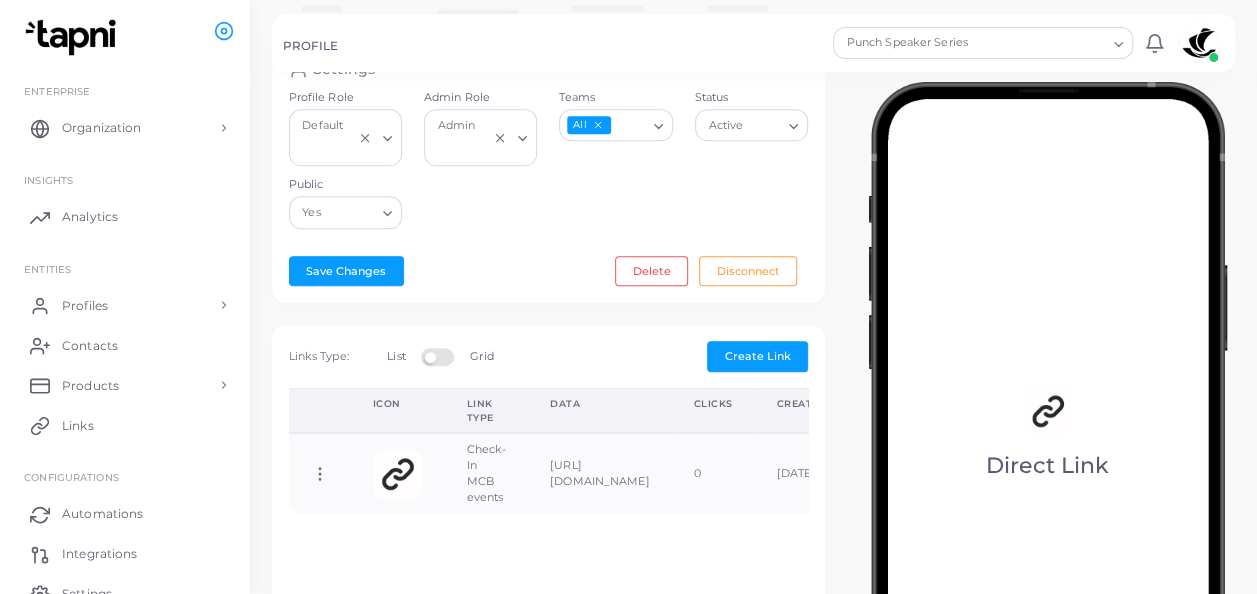 scroll, scrollTop: 266, scrollLeft: 0, axis: vertical 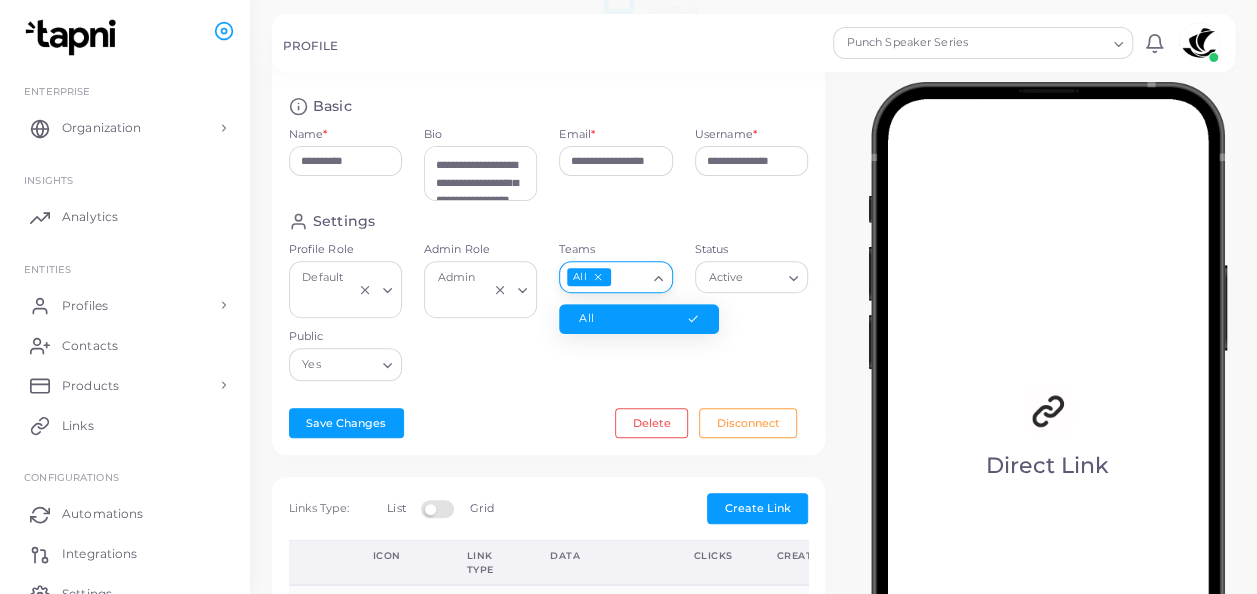 click 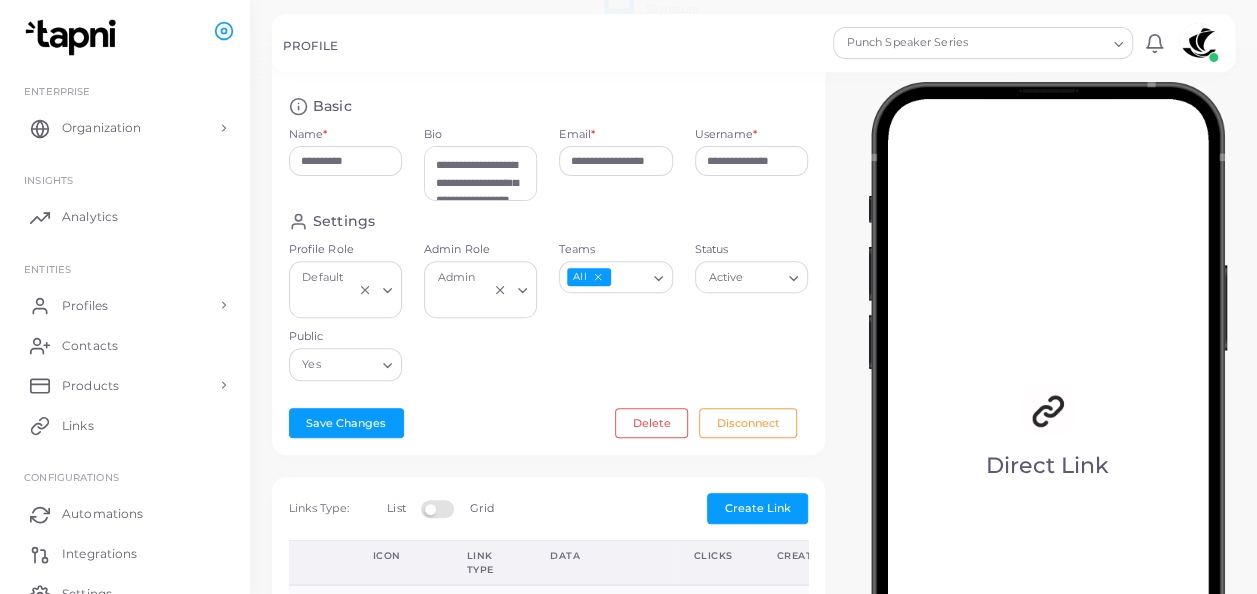 click 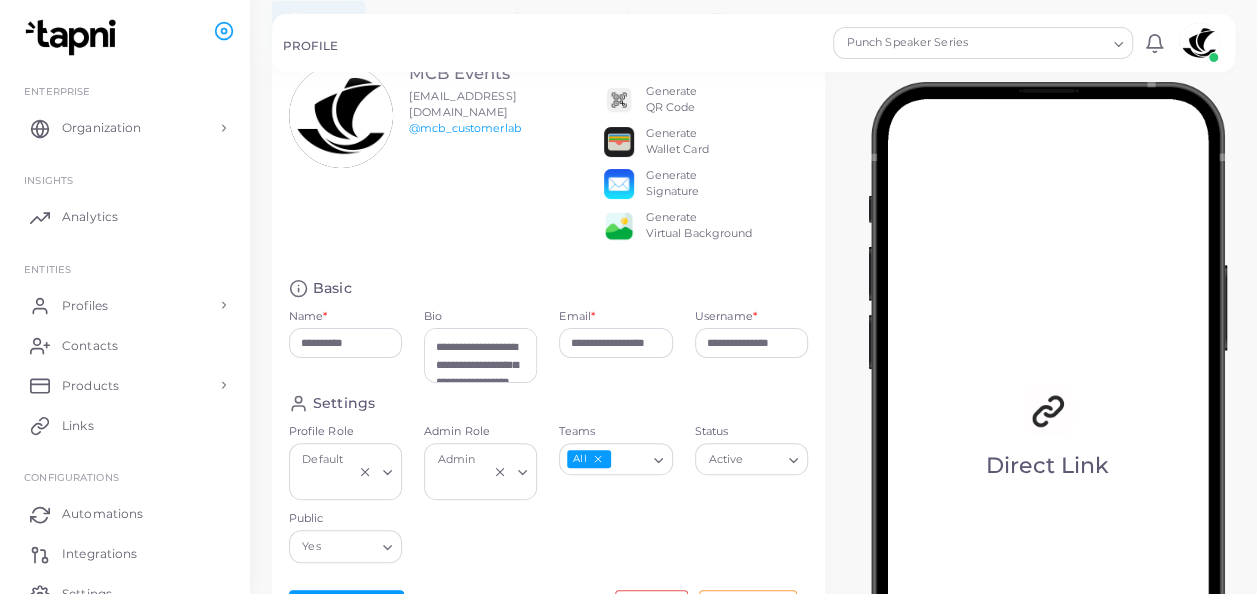 scroll, scrollTop: 0, scrollLeft: 0, axis: both 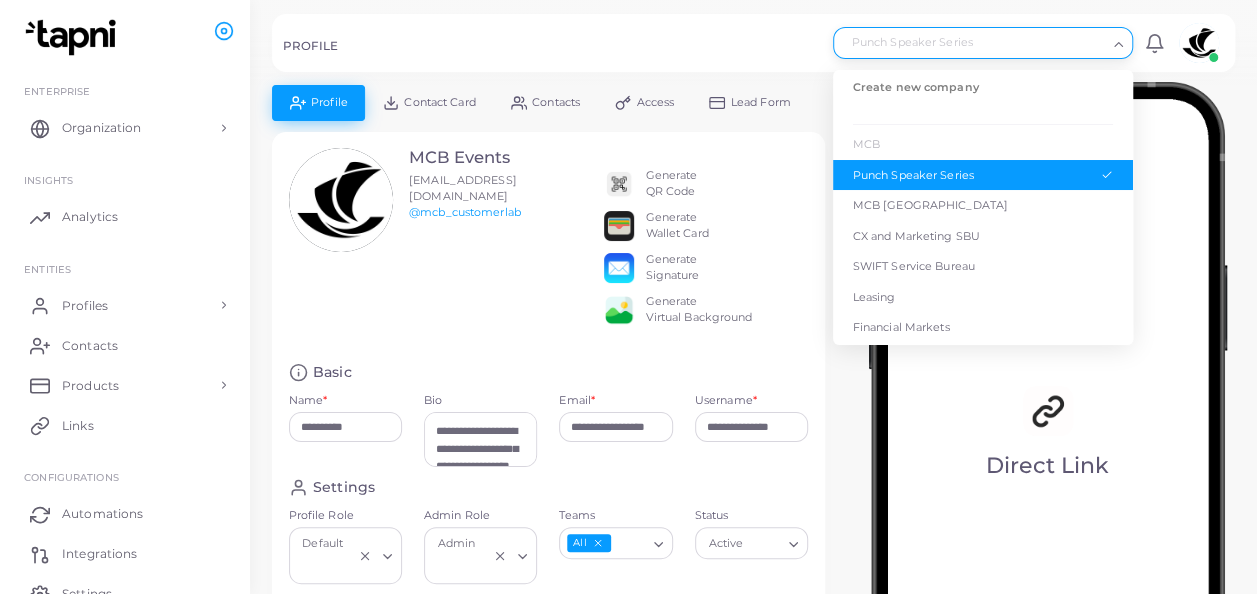 click at bounding box center [974, 43] 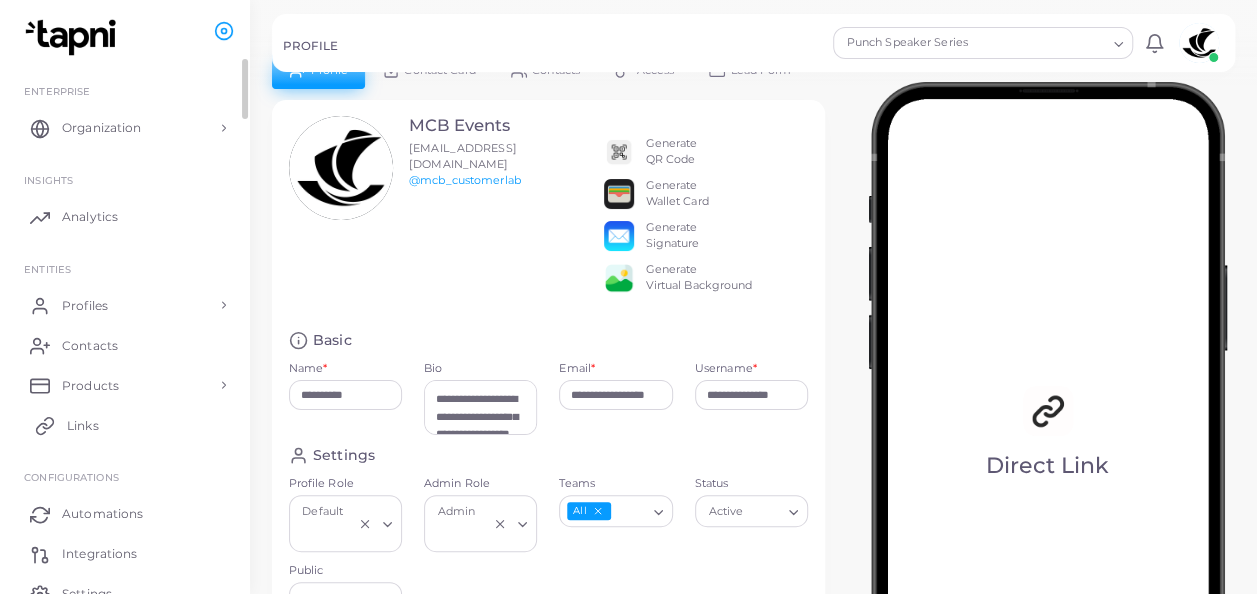 scroll, scrollTop: 0, scrollLeft: 0, axis: both 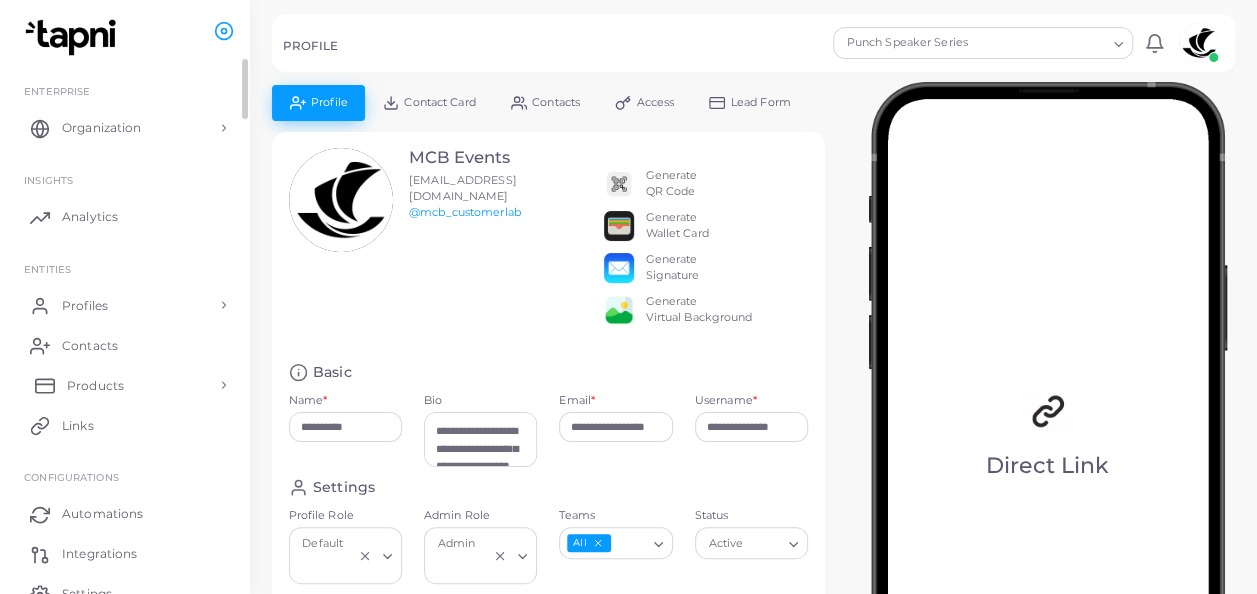 click on "Products" at bounding box center (125, 385) 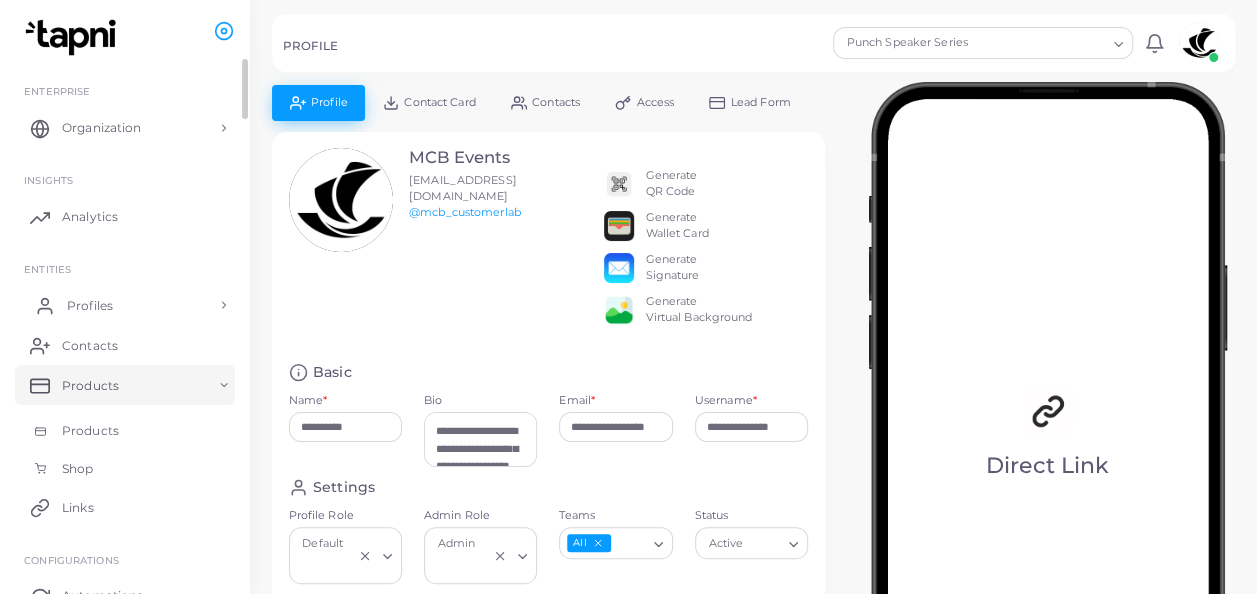 click on "Profiles" at bounding box center [125, 305] 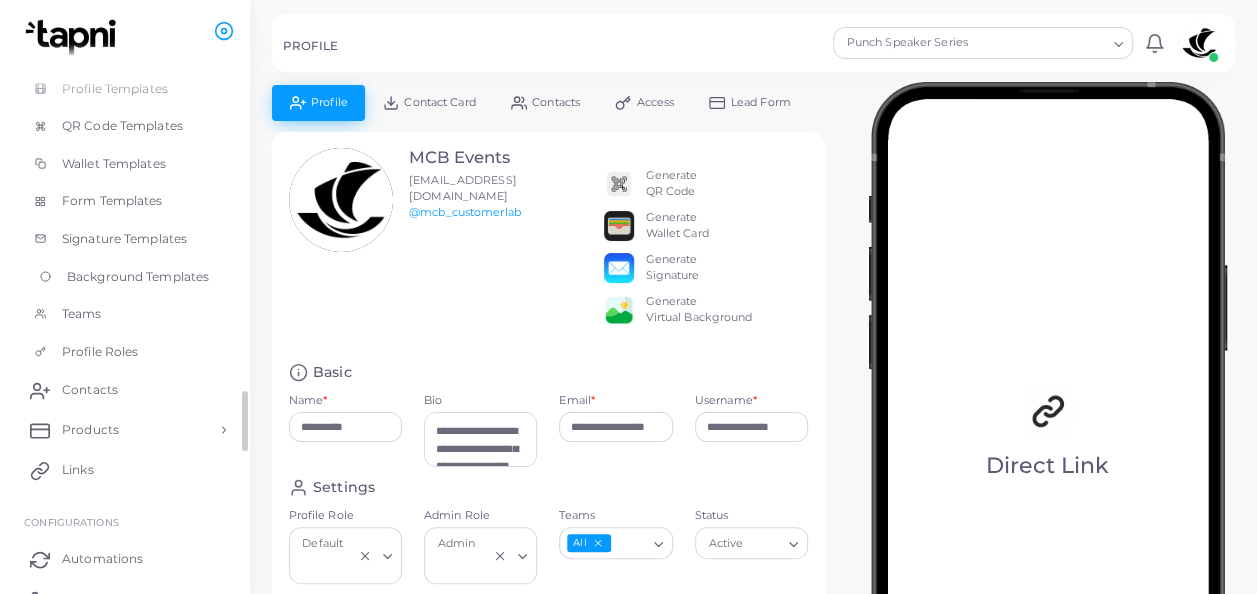 scroll, scrollTop: 100, scrollLeft: 0, axis: vertical 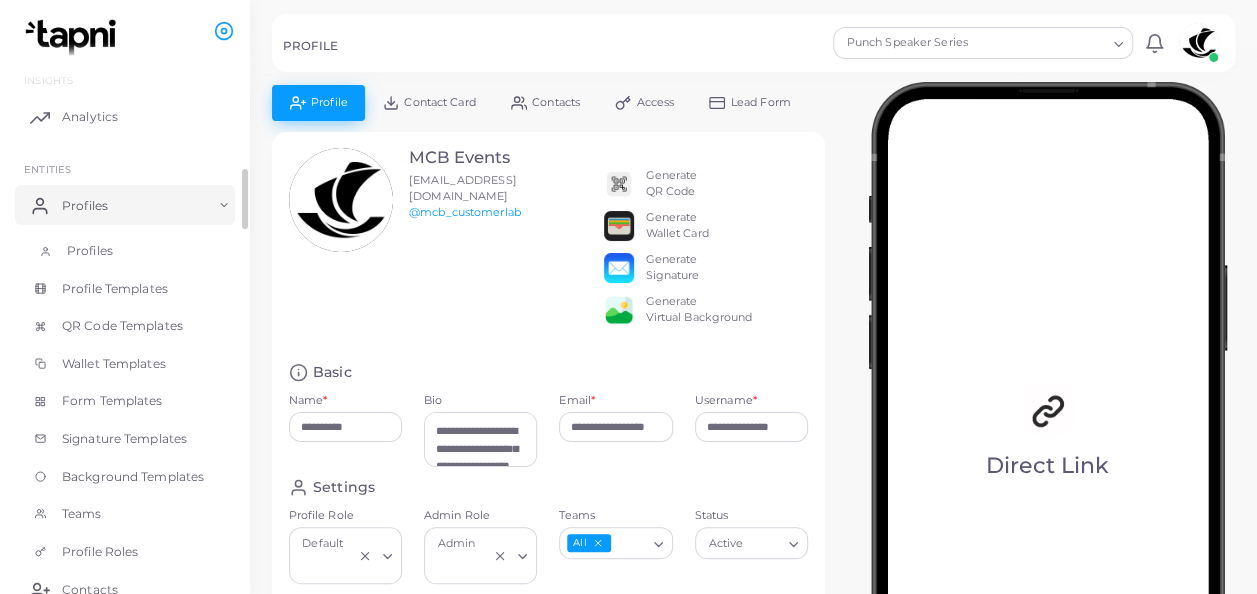 click on "Profiles" at bounding box center (125, 251) 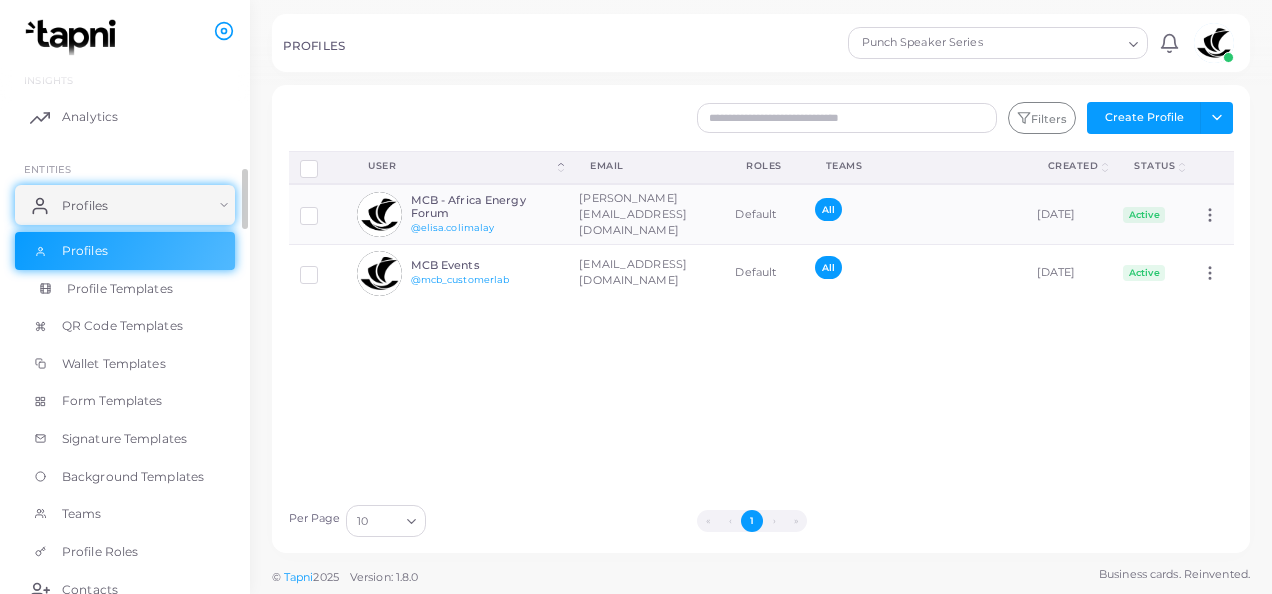 click on "Profile Templates" at bounding box center [120, 289] 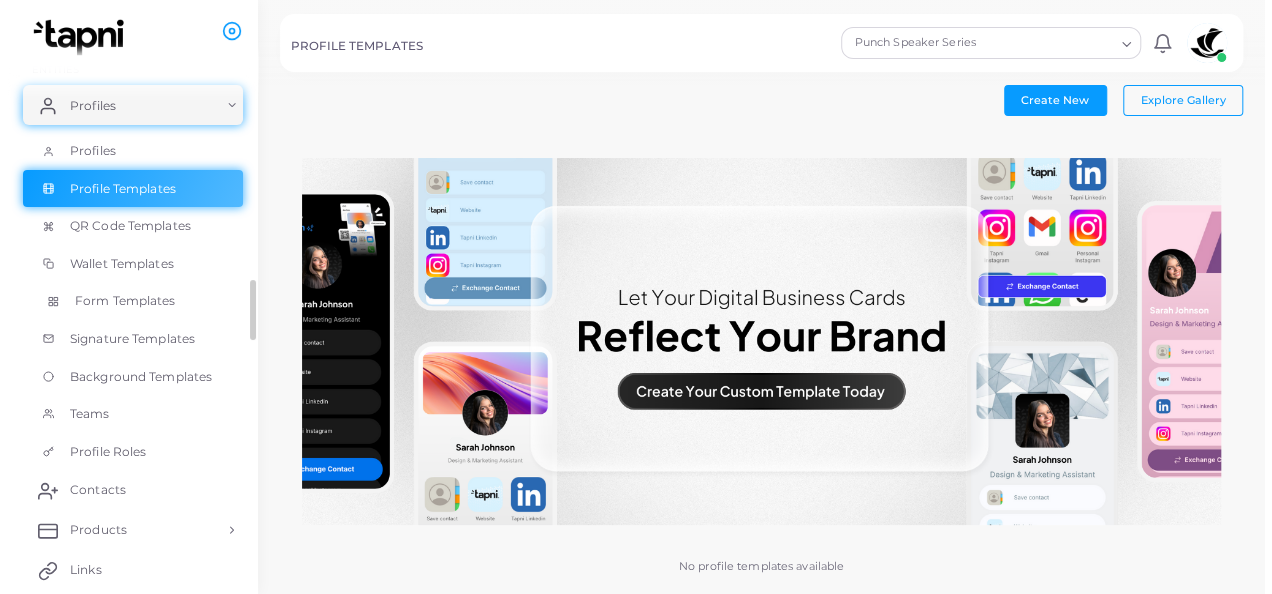 scroll, scrollTop: 400, scrollLeft: 0, axis: vertical 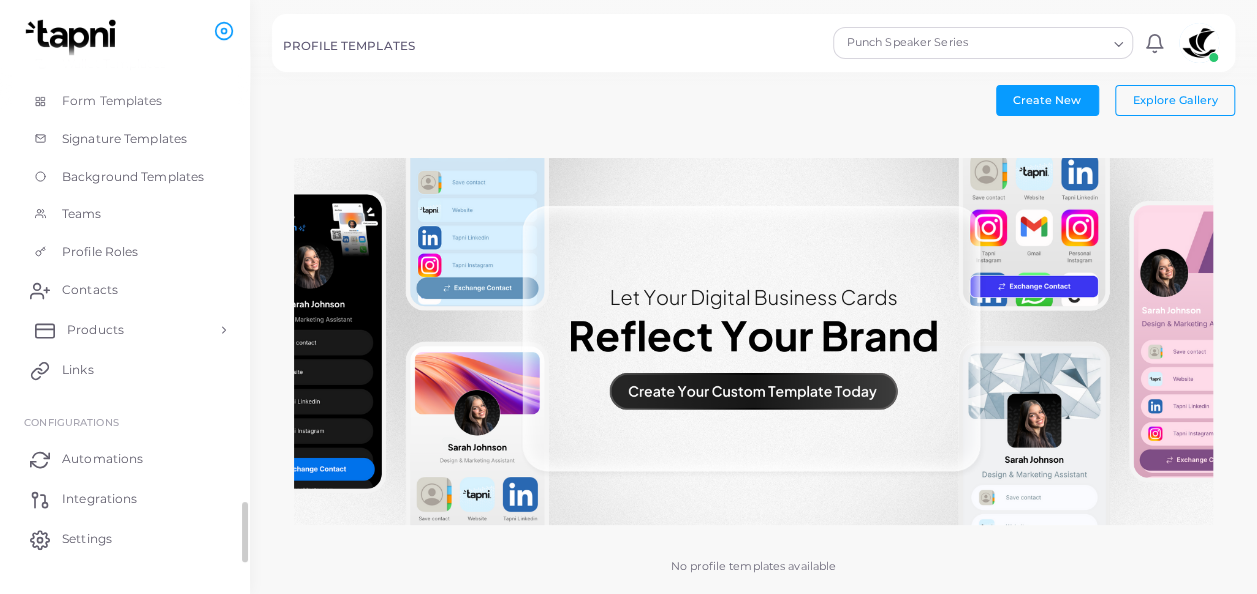 click on "Products" at bounding box center [125, 330] 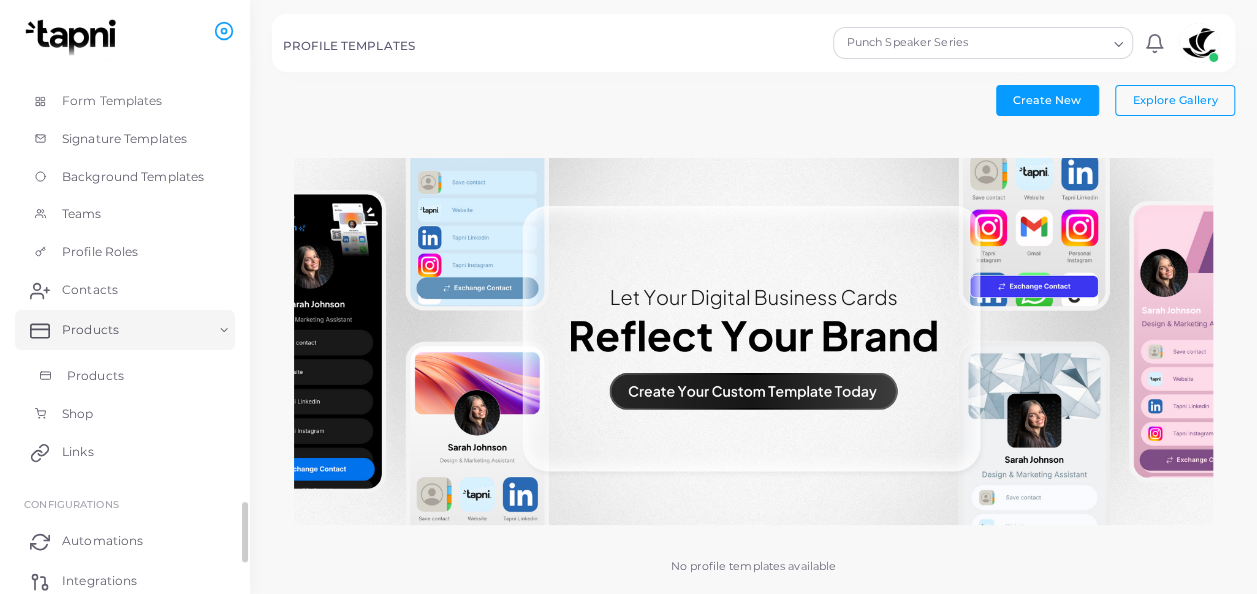 click on "Products" at bounding box center [125, 376] 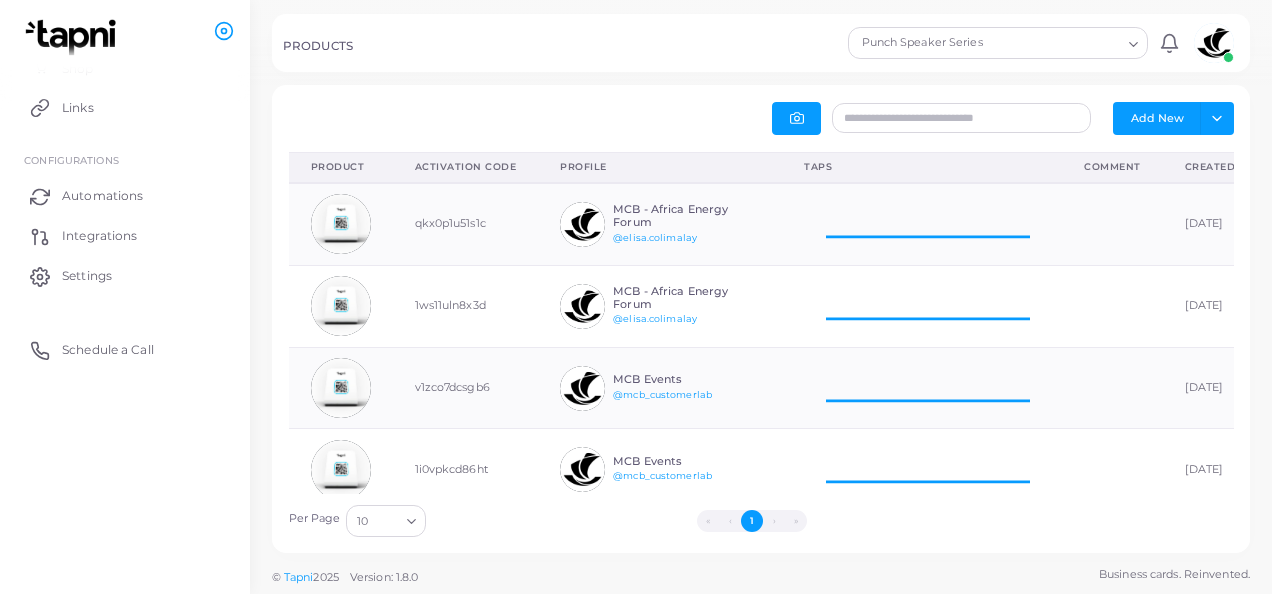 scroll, scrollTop: 16, scrollLeft: 16, axis: both 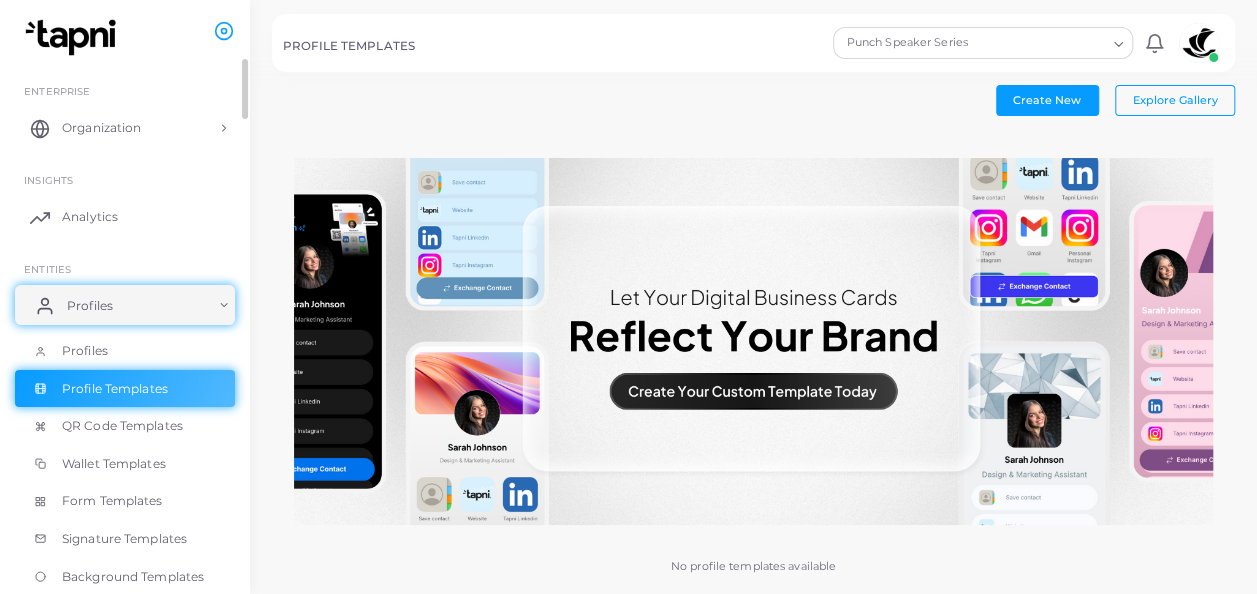 click on "Profiles" at bounding box center [125, 305] 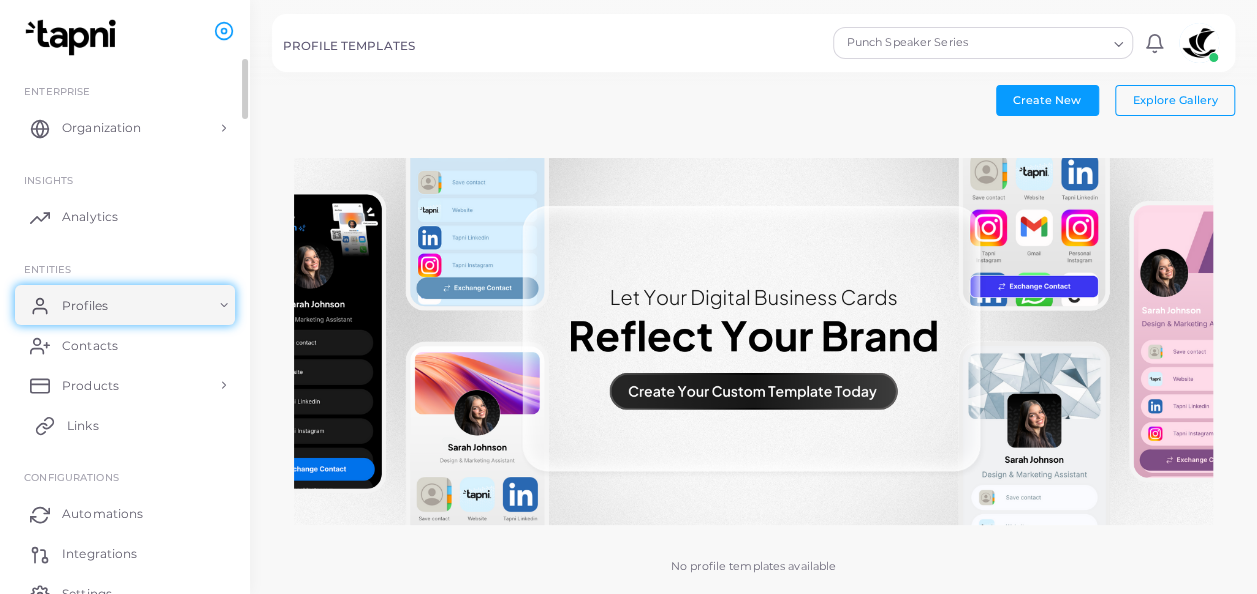 scroll, scrollTop: 92, scrollLeft: 0, axis: vertical 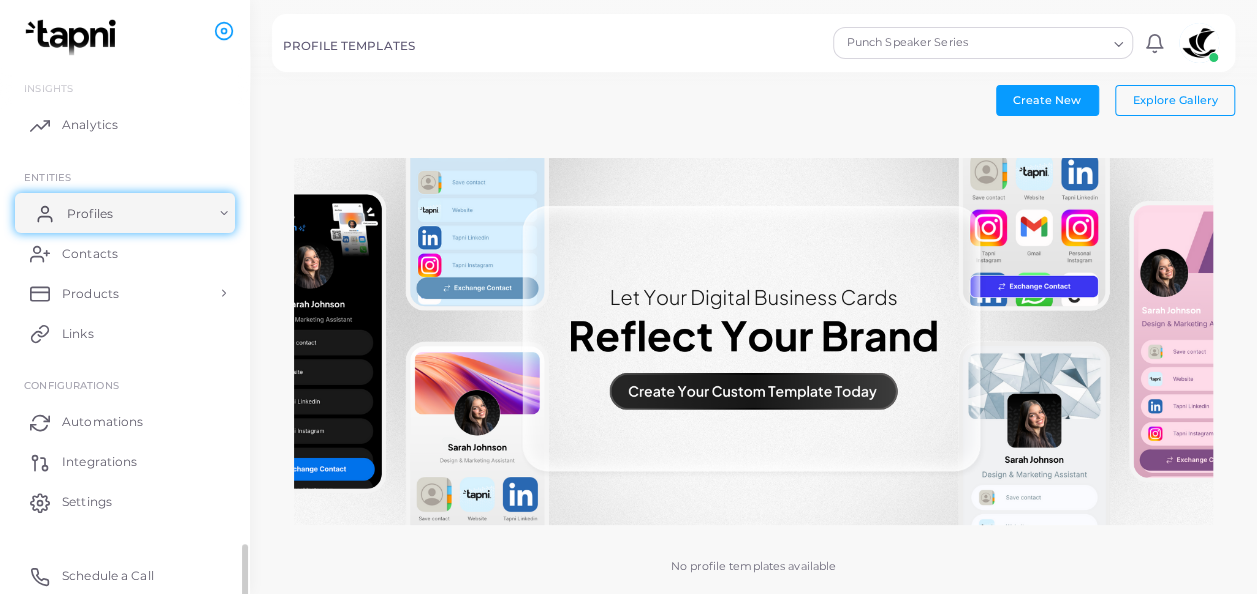 click on "Profiles" at bounding box center [125, 213] 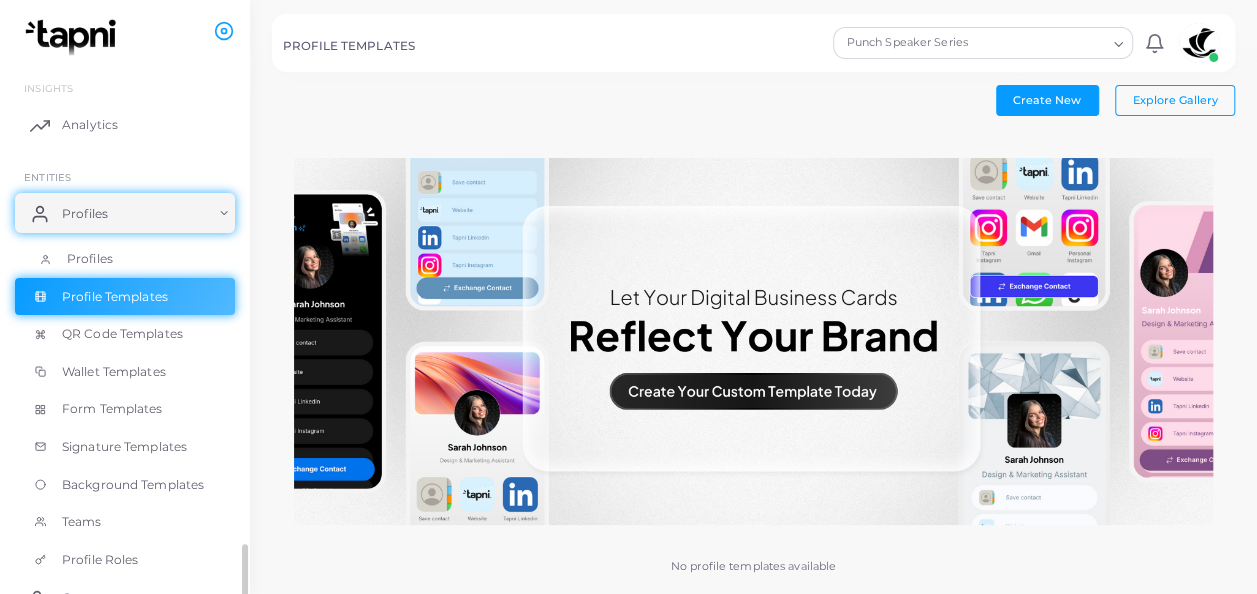 click on "Profiles" at bounding box center (125, 259) 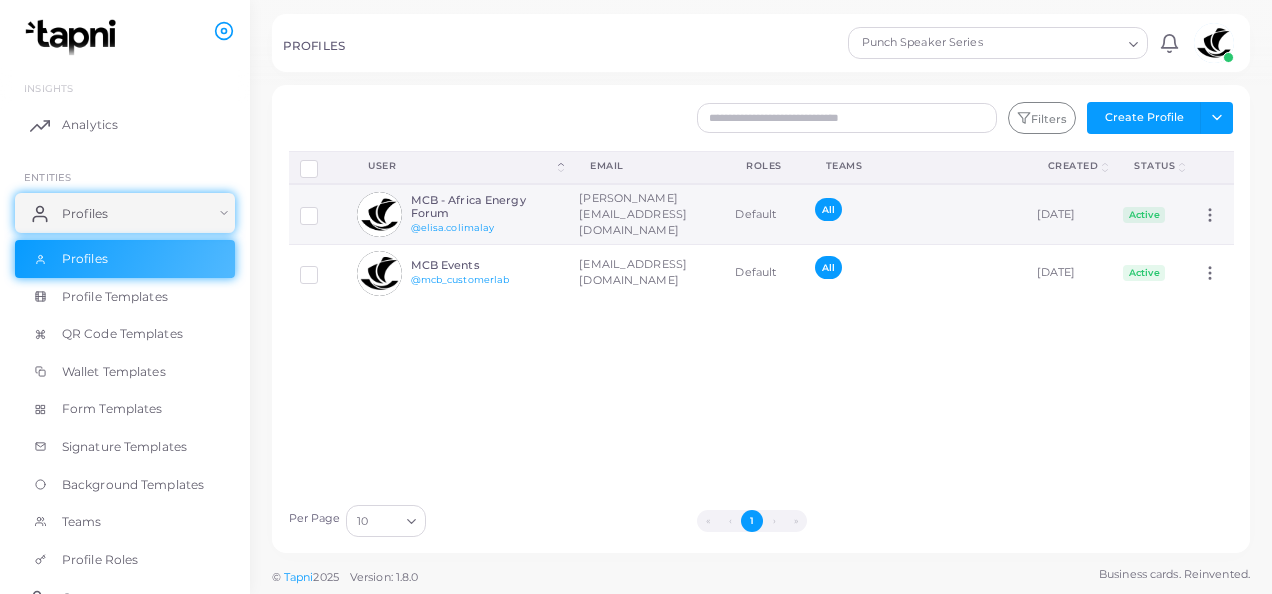 click on "MCB - Africa Energy Forum" at bounding box center [484, 207] 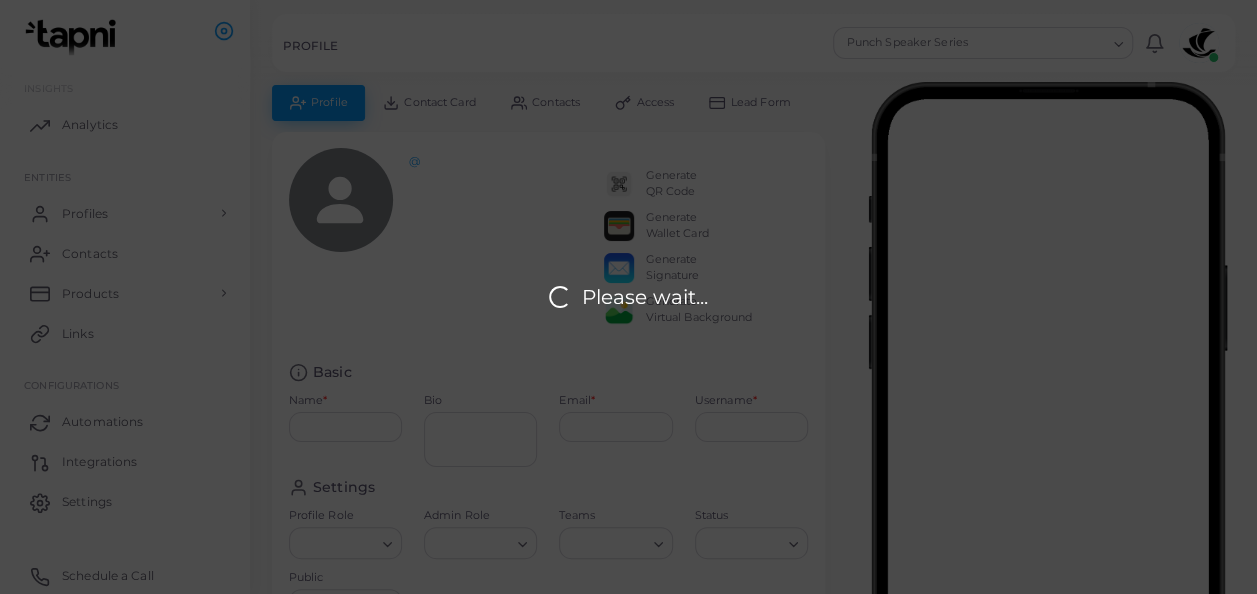scroll, scrollTop: 100, scrollLeft: 0, axis: vertical 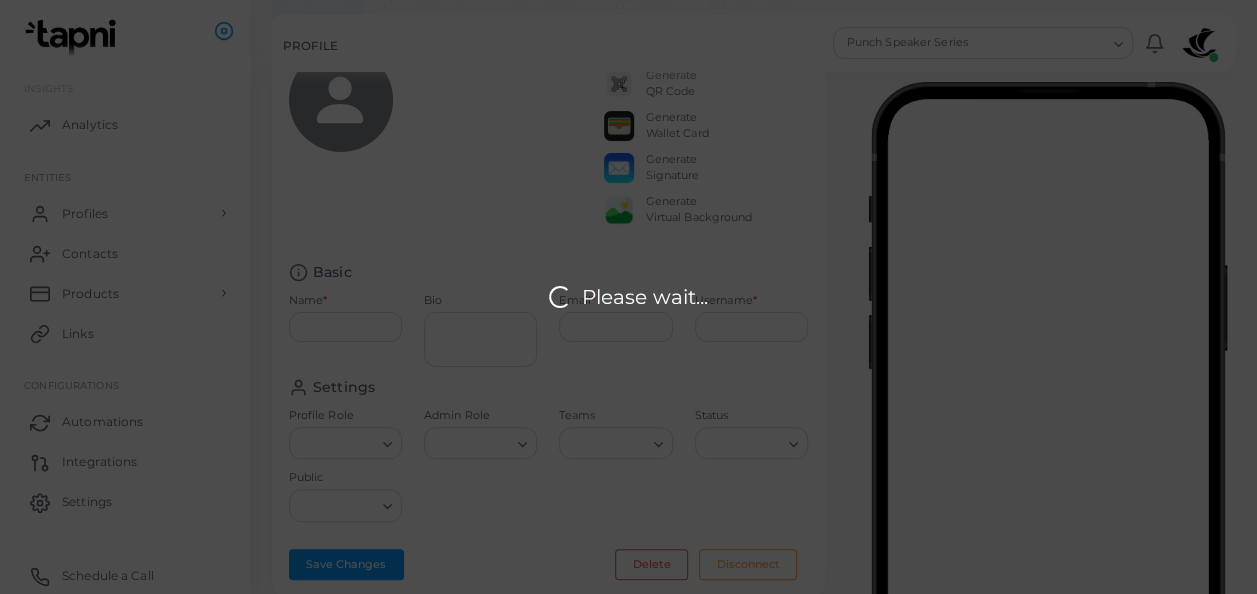 type on "**********" 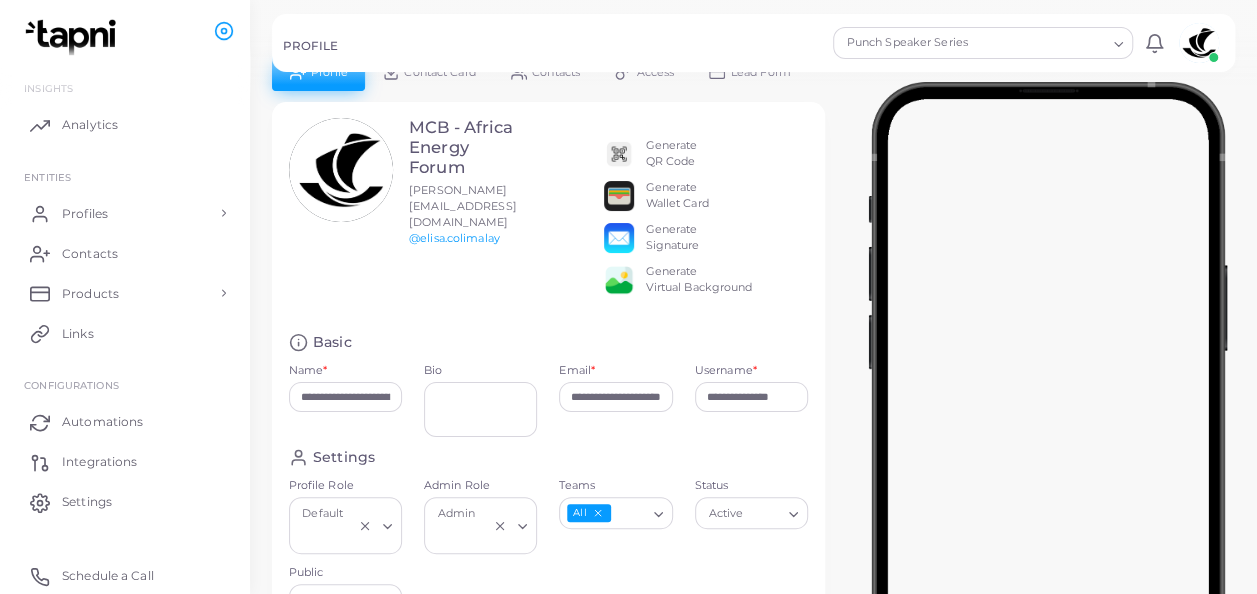 scroll, scrollTop: 0, scrollLeft: 0, axis: both 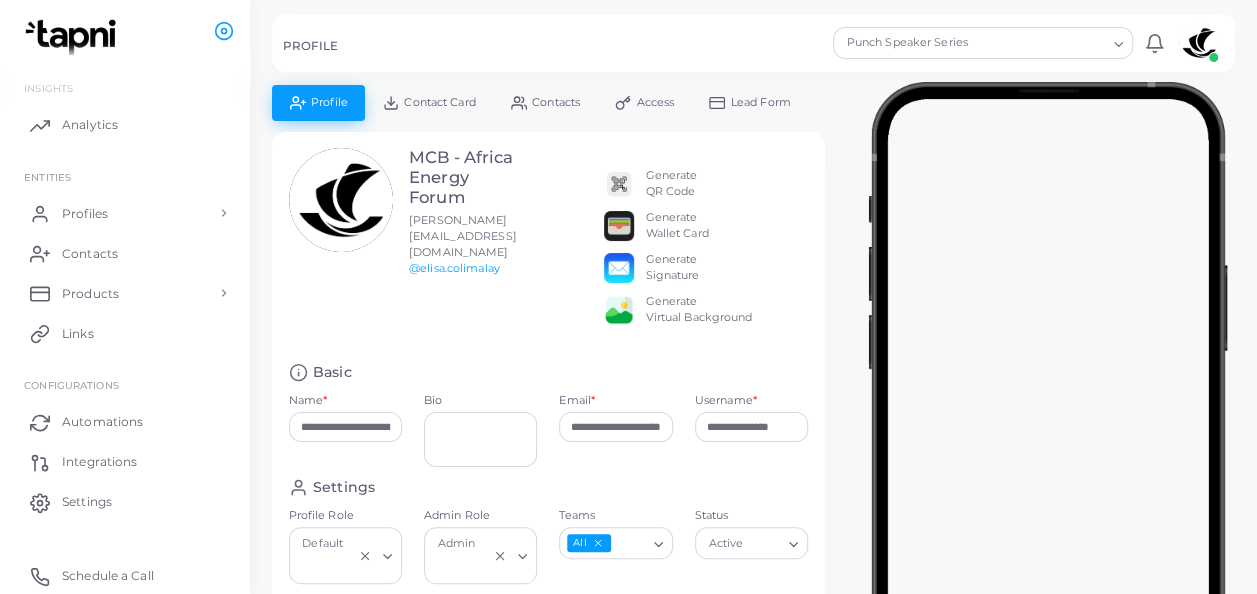click on "MCB - Africa Energy Forum" at bounding box center [463, 177] 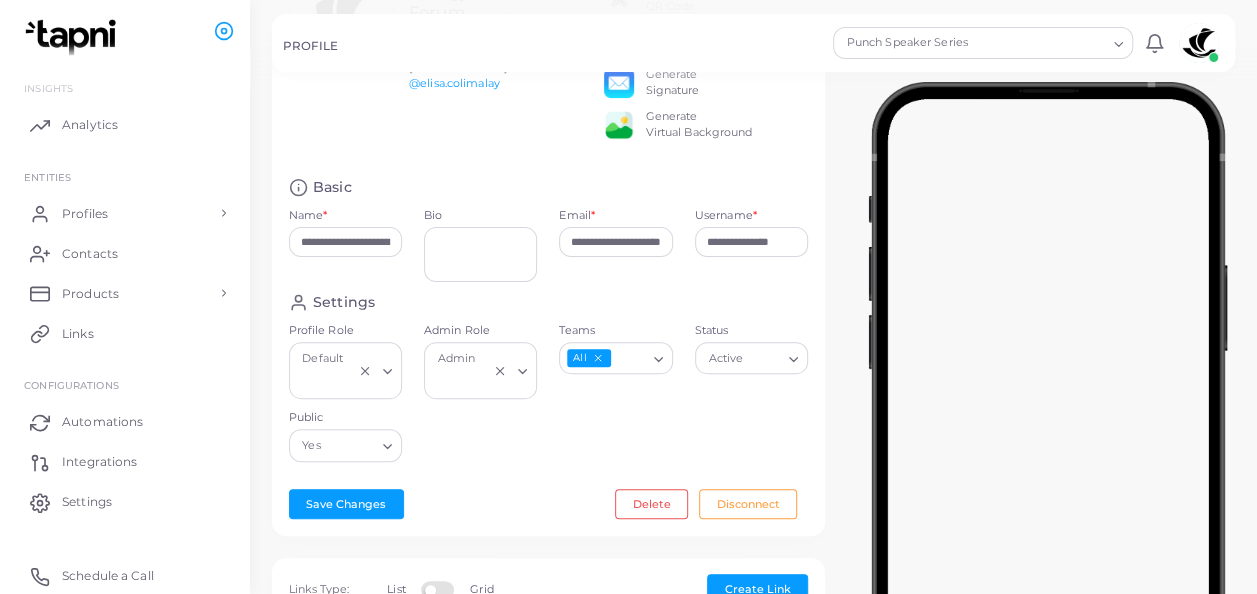 scroll, scrollTop: 200, scrollLeft: 0, axis: vertical 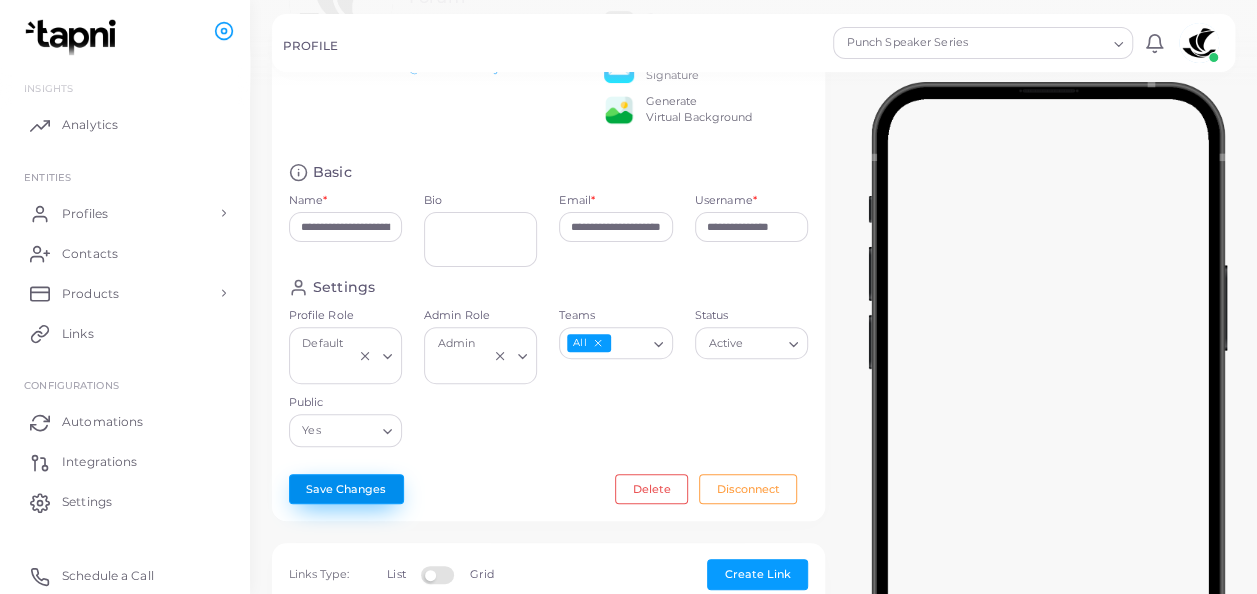 click on "Save Changes" at bounding box center [346, 489] 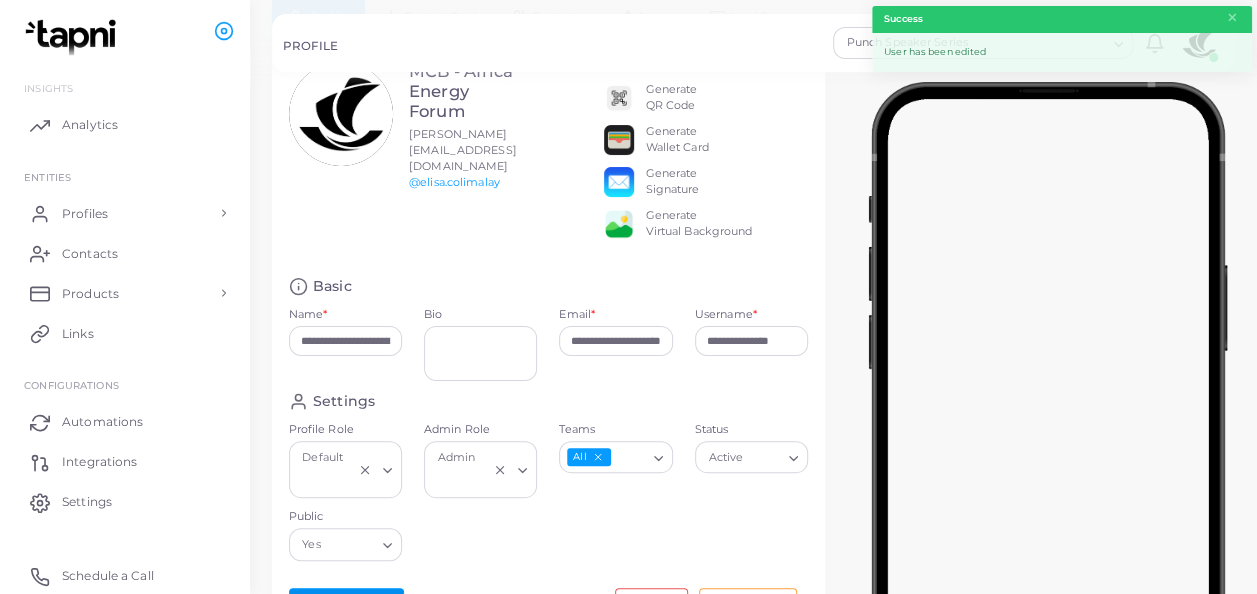 scroll, scrollTop: 0, scrollLeft: 0, axis: both 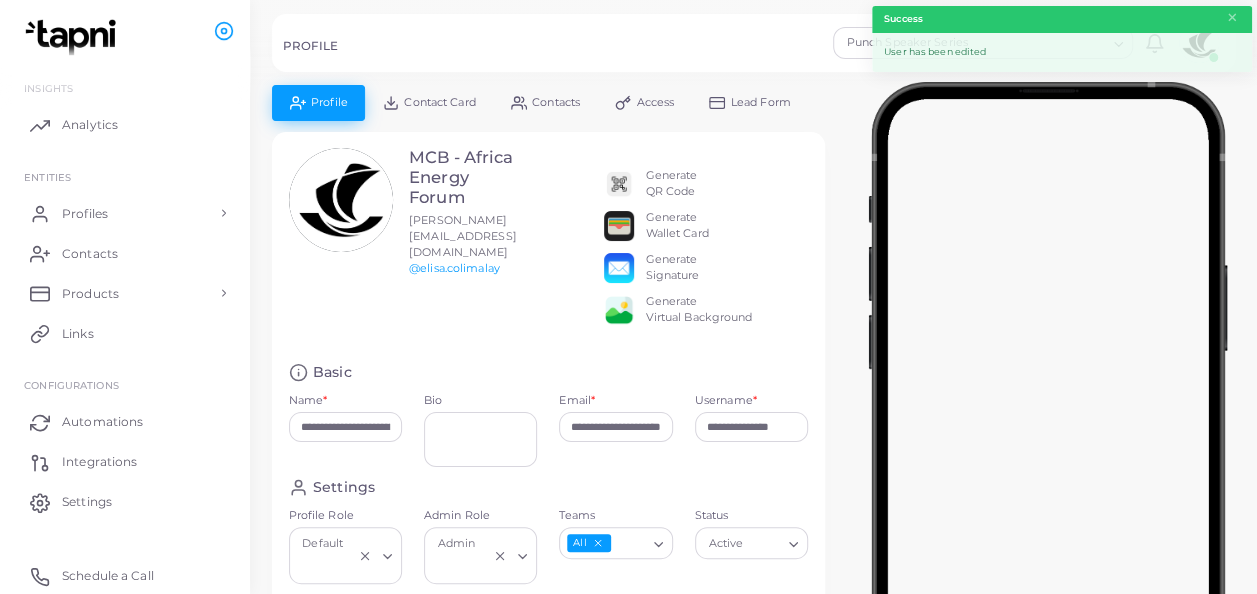 click on "MCB - Africa Energy Forum" at bounding box center [463, 177] 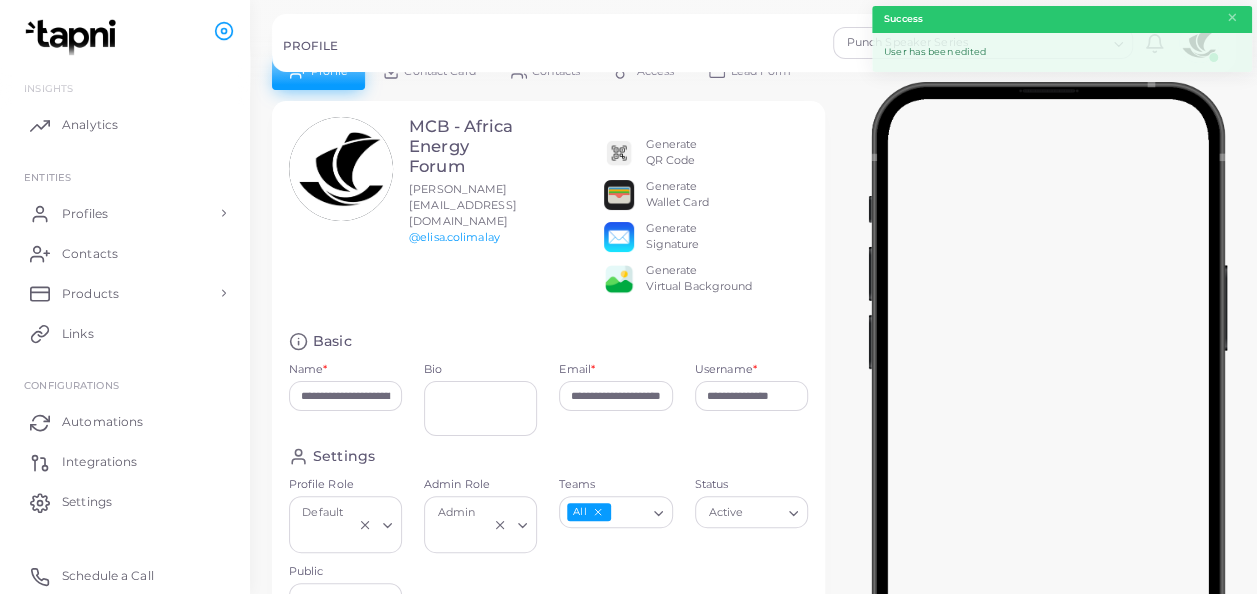 scroll, scrollTop: 0, scrollLeft: 0, axis: both 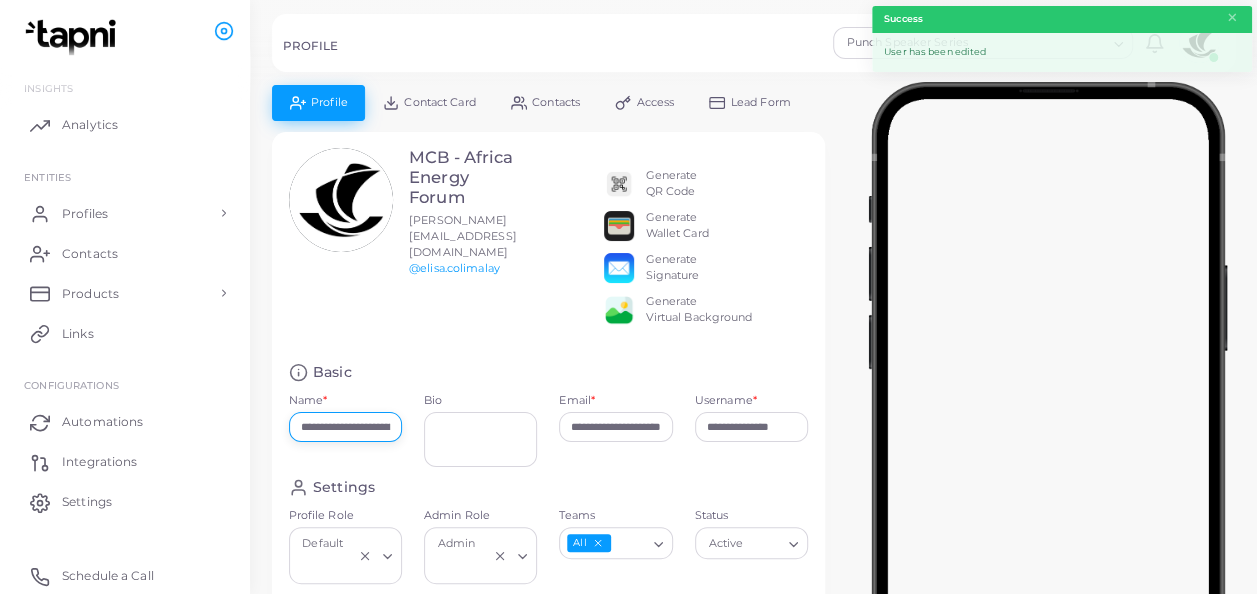 click on "**********" at bounding box center (345, 427) 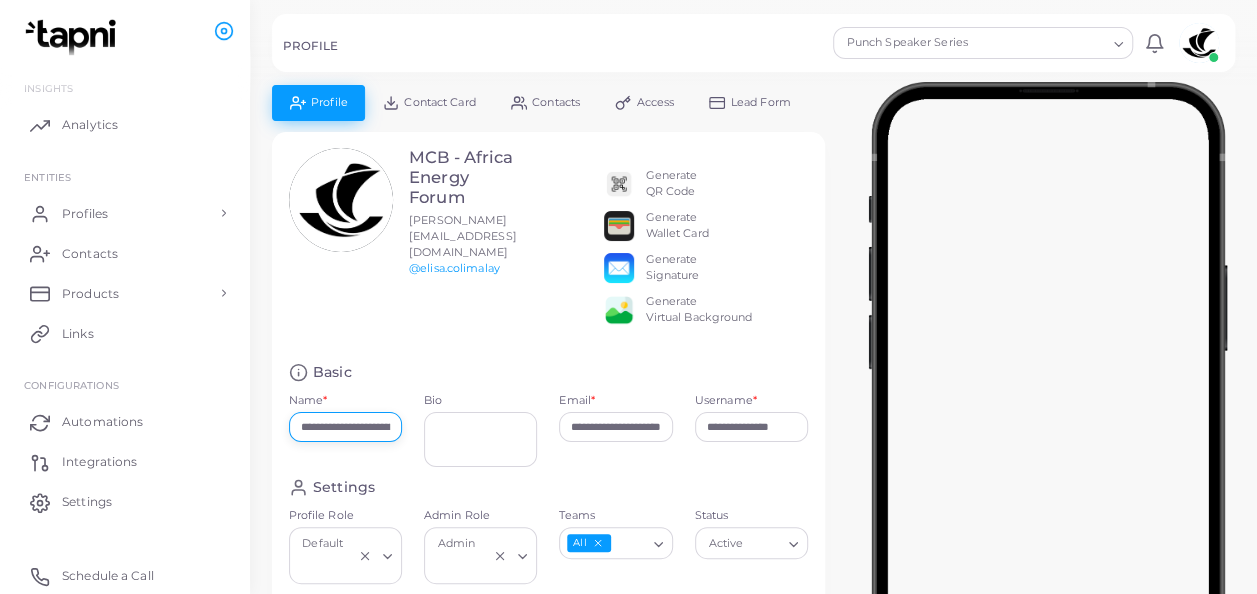 scroll, scrollTop: 0, scrollLeft: 60, axis: horizontal 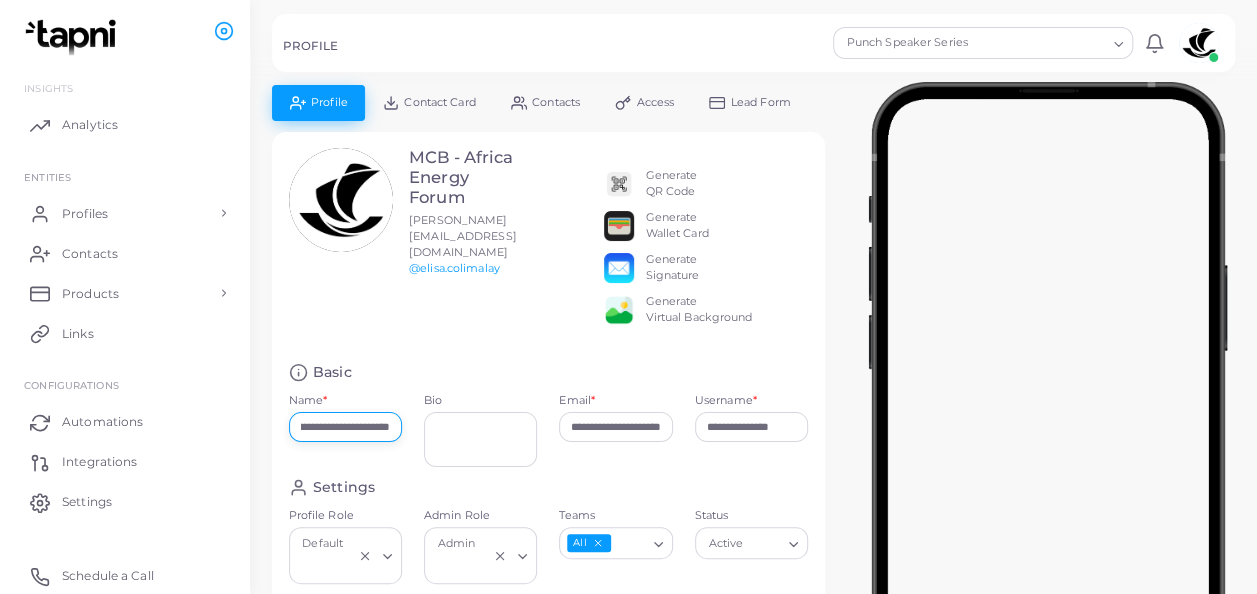 drag, startPoint x: 336, startPoint y: 442, endPoint x: 400, endPoint y: 442, distance: 64 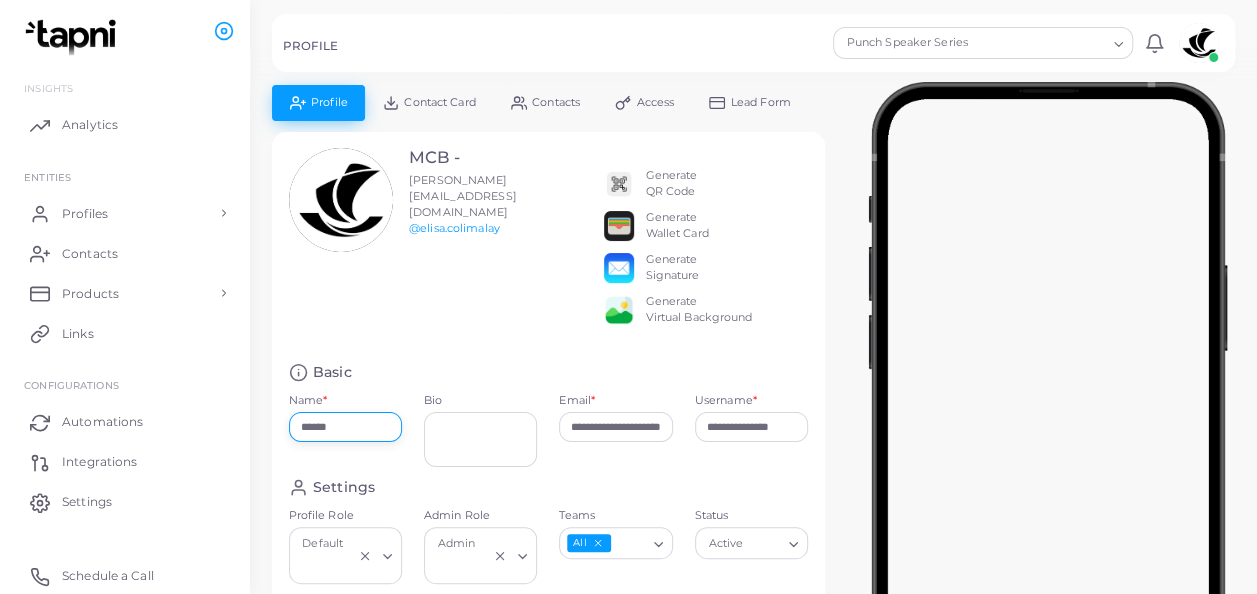 scroll, scrollTop: 0, scrollLeft: 0, axis: both 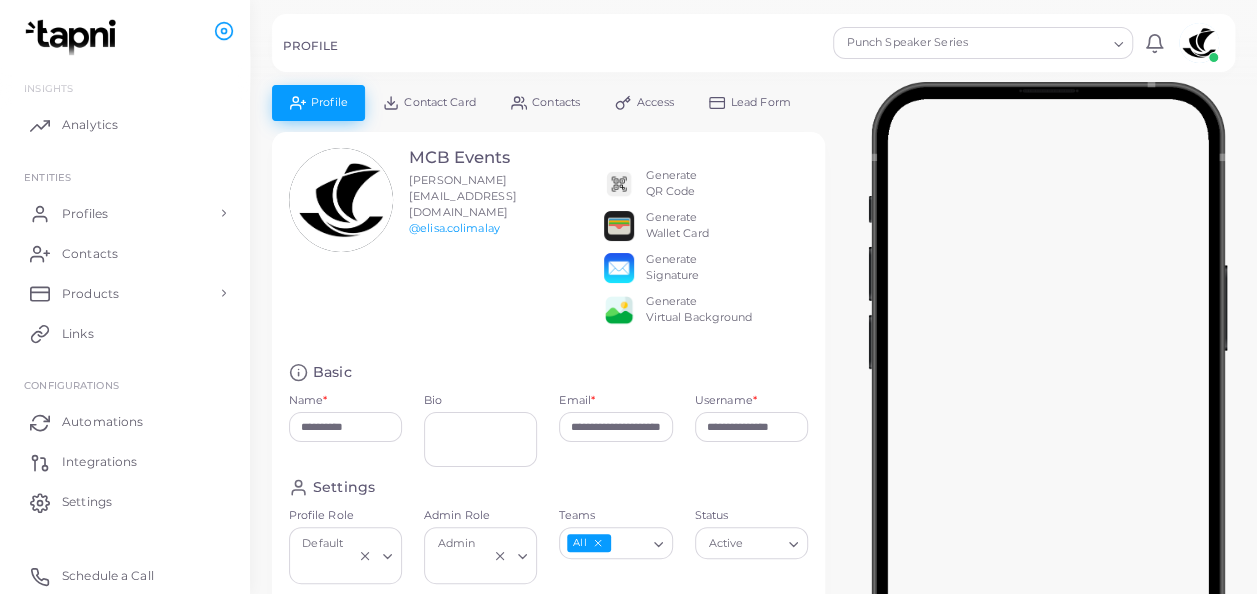 click on "**********" at bounding box center (345, 435) 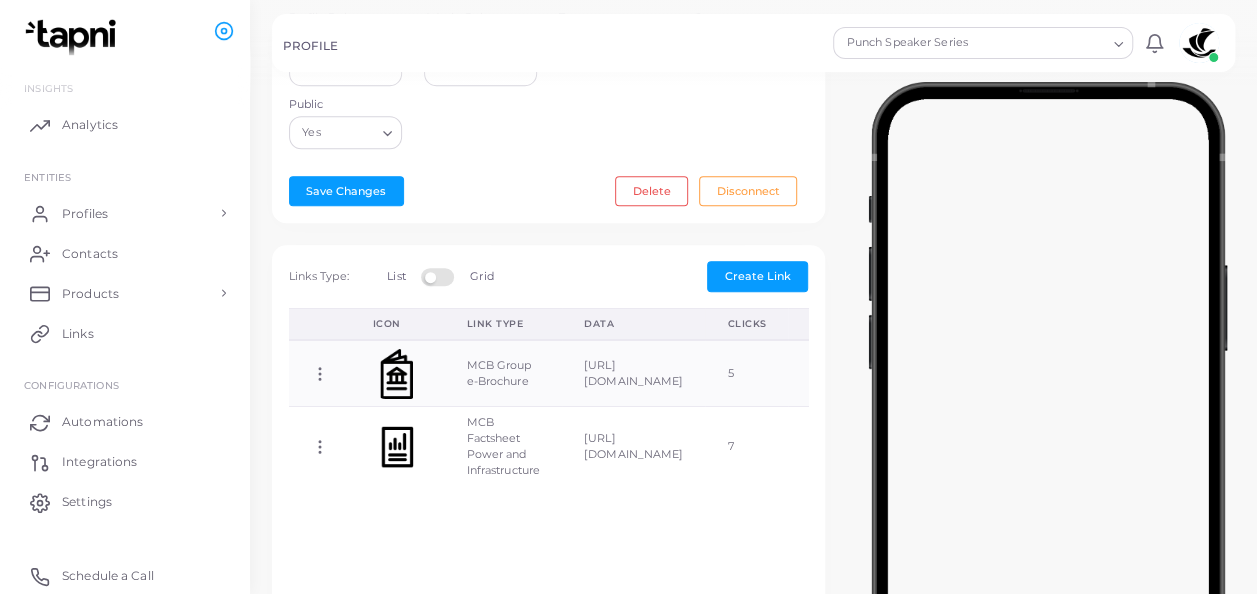 scroll, scrollTop: 500, scrollLeft: 0, axis: vertical 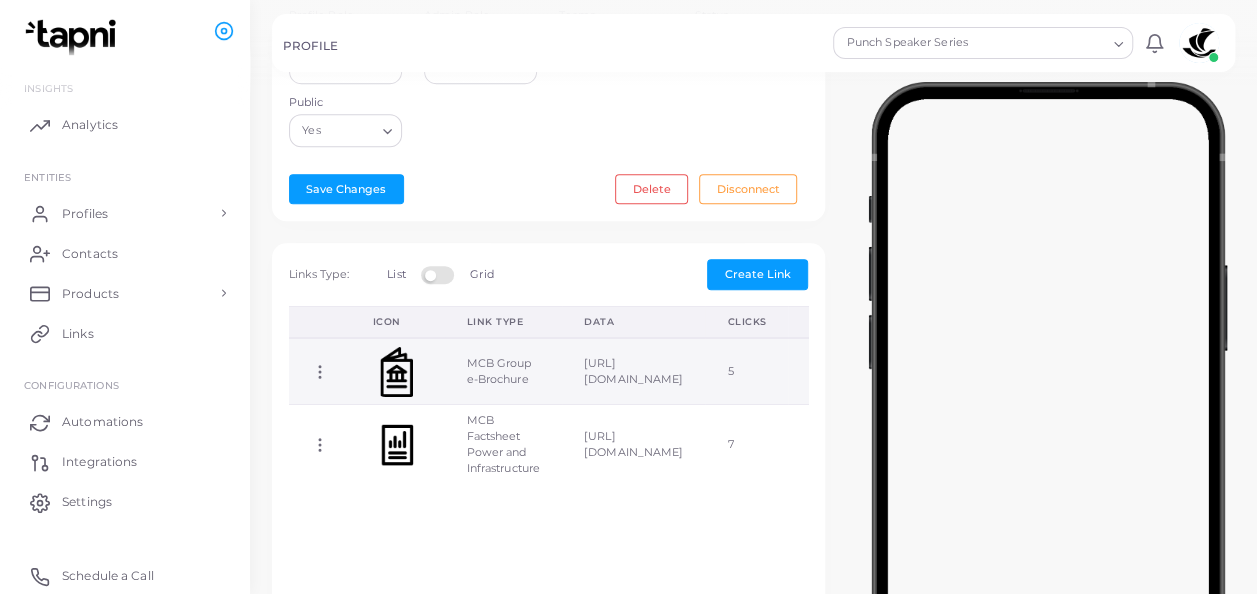 click 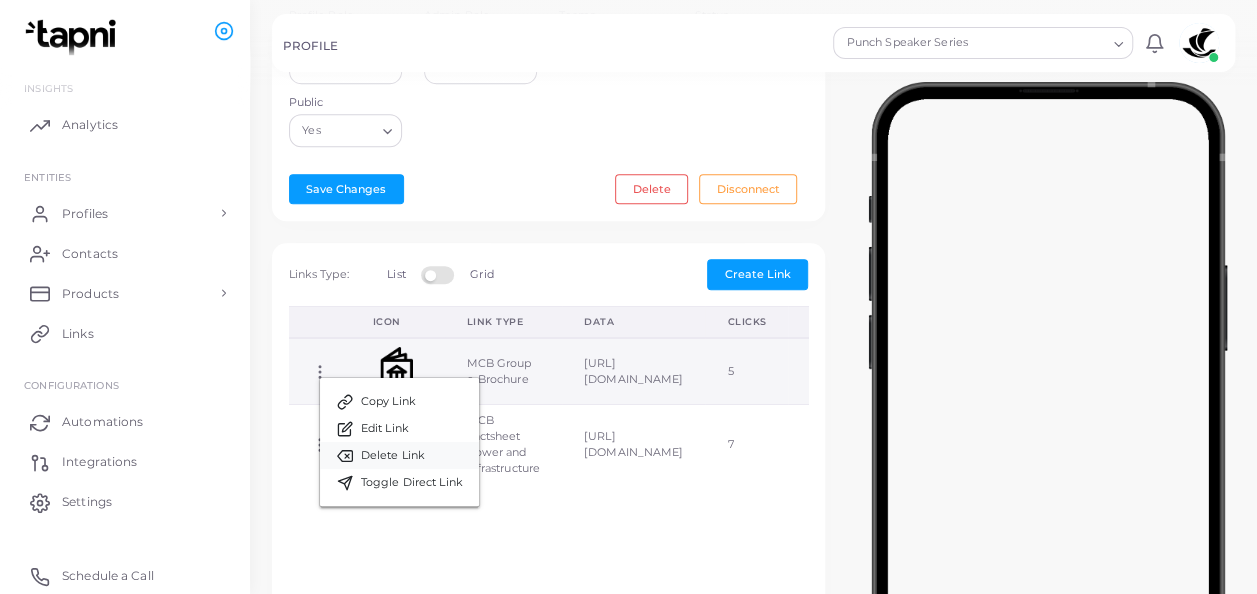 click on "Delete Link" at bounding box center [393, 456] 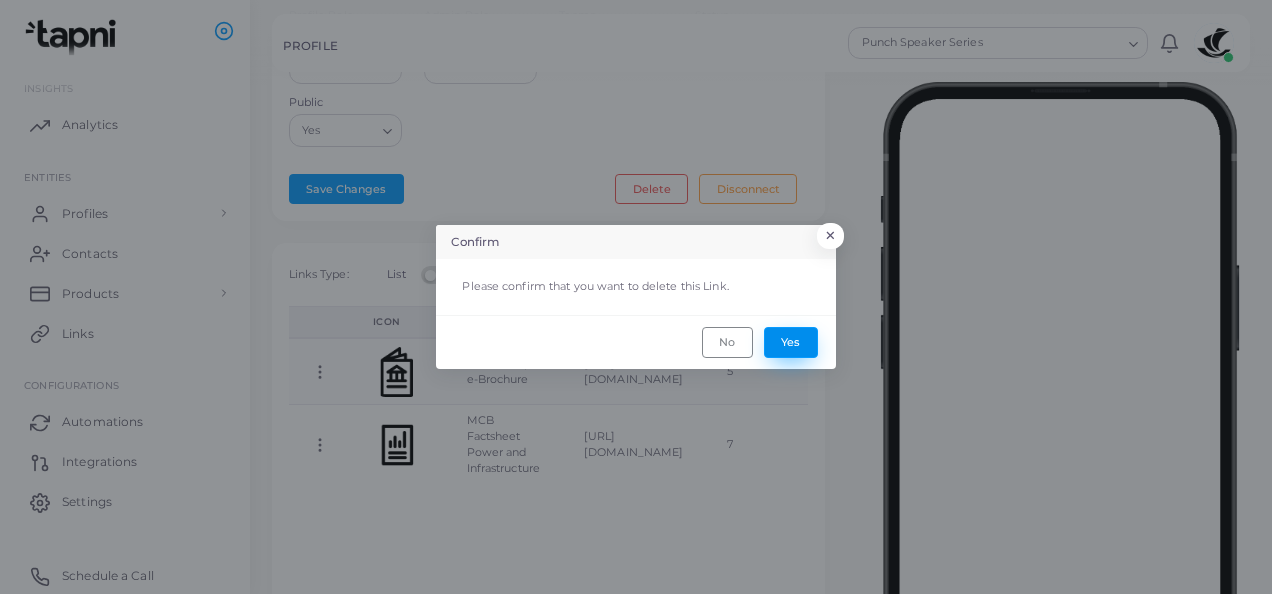 click on "Yes" at bounding box center [791, 342] 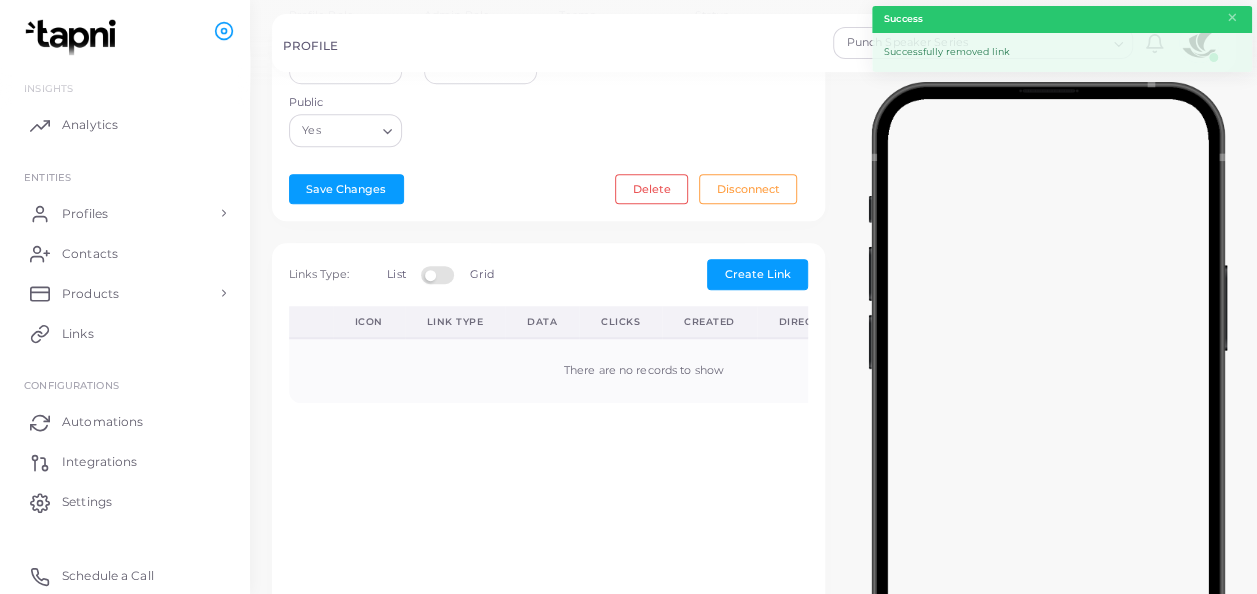 type on "**********" 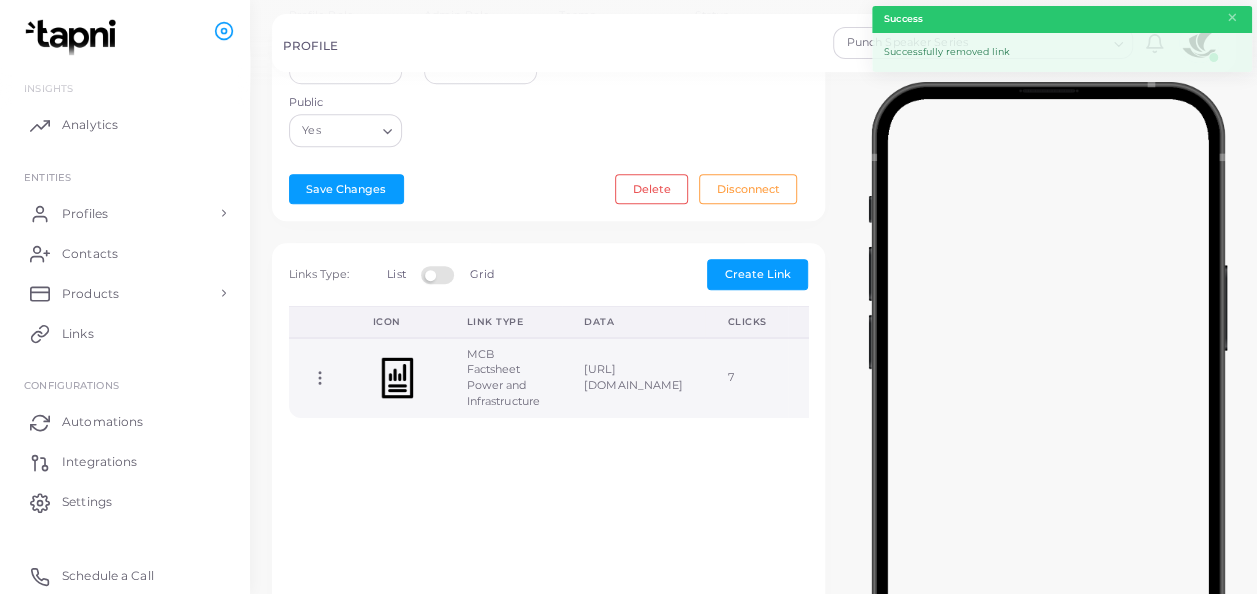 click 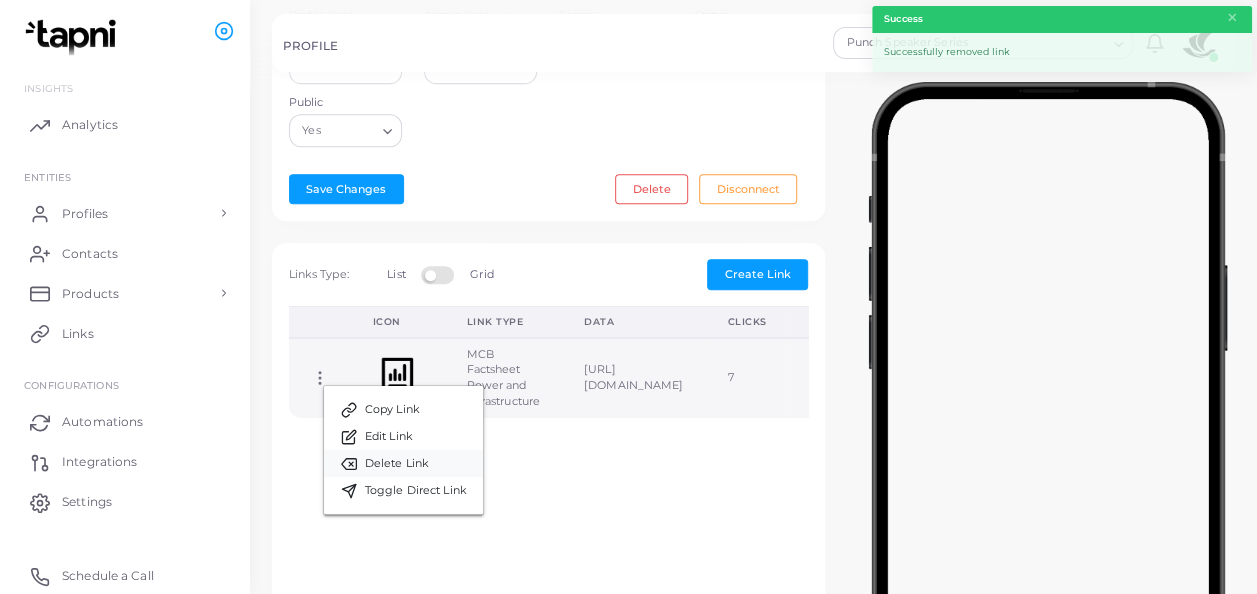 click on "Delete Link" at bounding box center [397, 464] 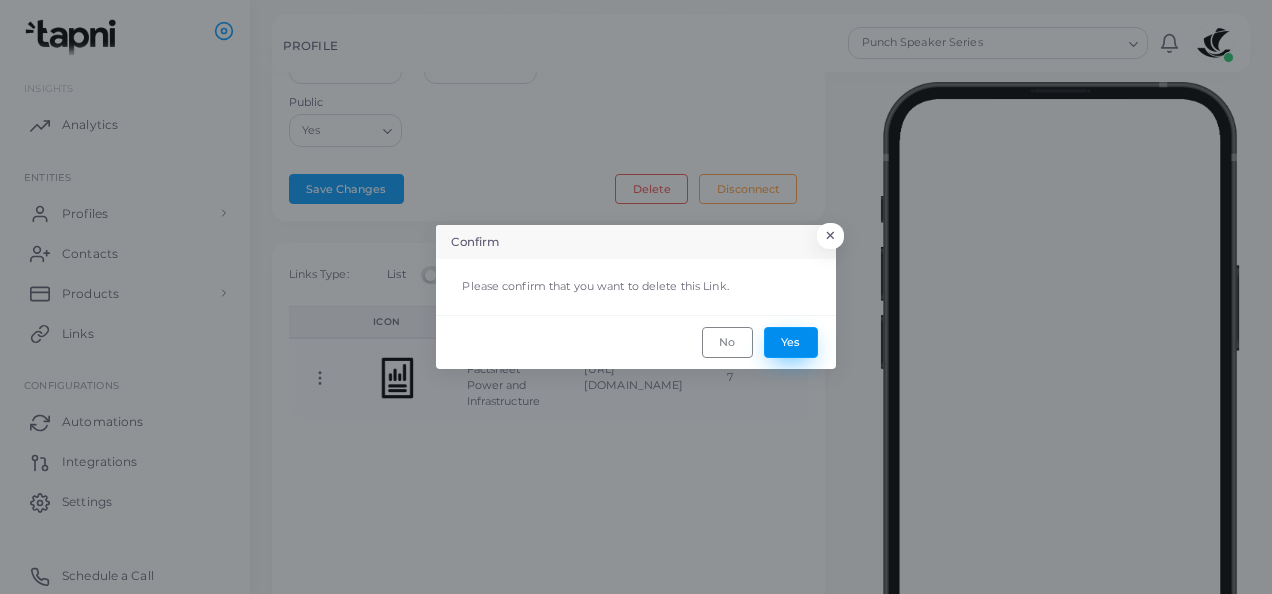 click on "Yes" at bounding box center [791, 342] 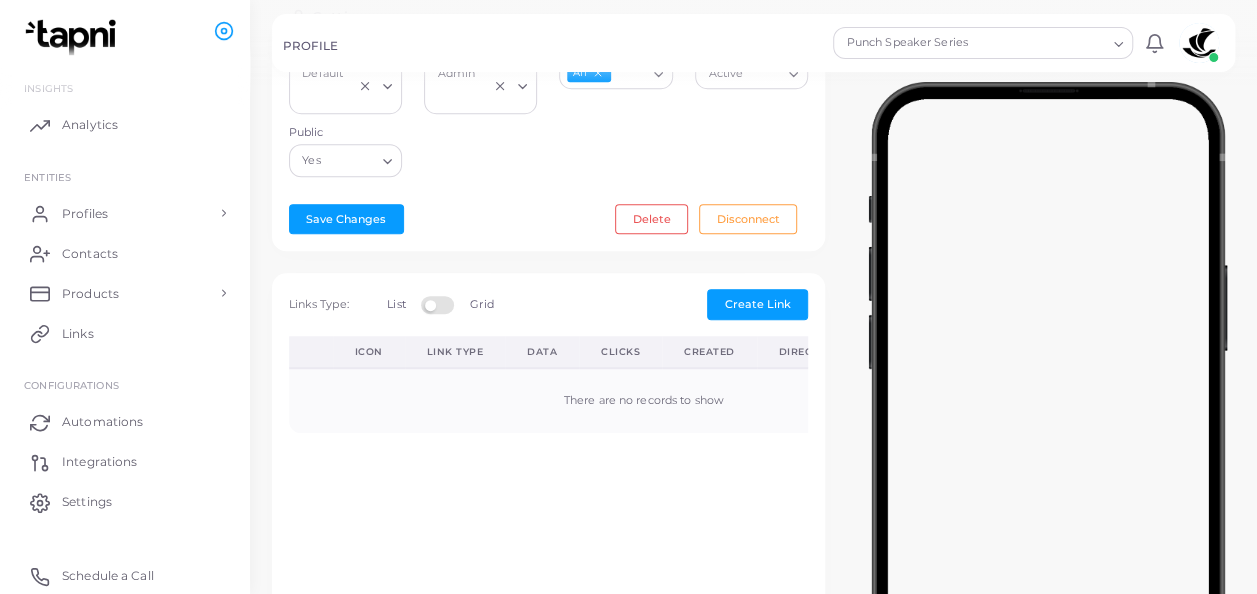 scroll, scrollTop: 500, scrollLeft: 0, axis: vertical 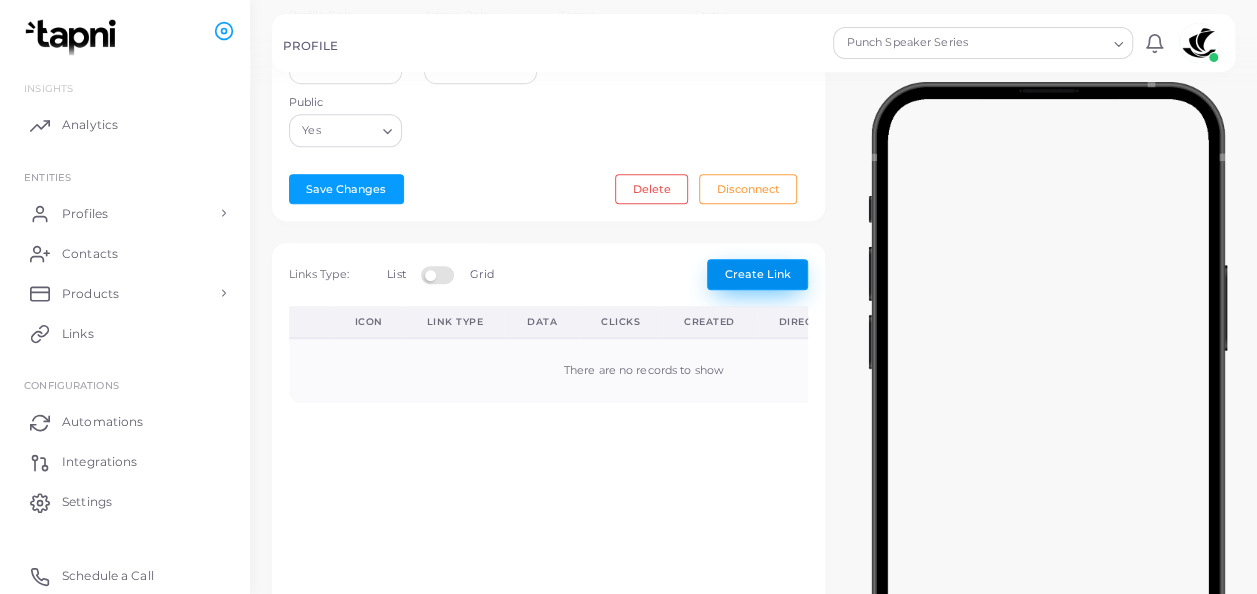 click on "Create Link" at bounding box center [757, 274] 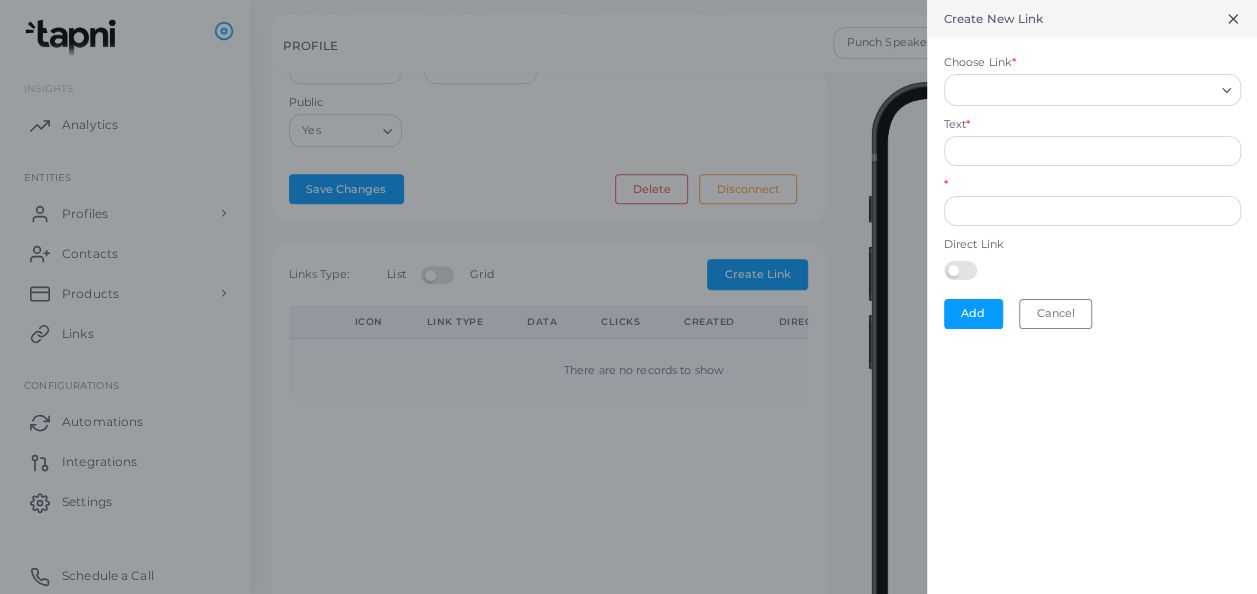 click on "Choose Link  *" at bounding box center (1083, 90) 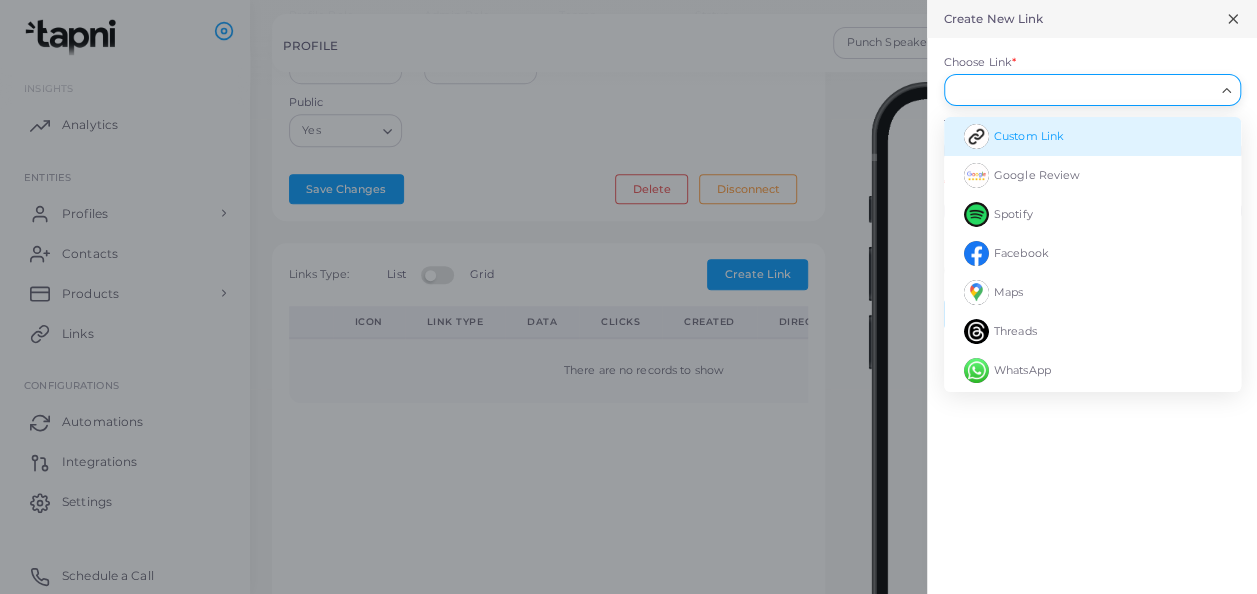 click on "Custom Link" at bounding box center [1092, 136] 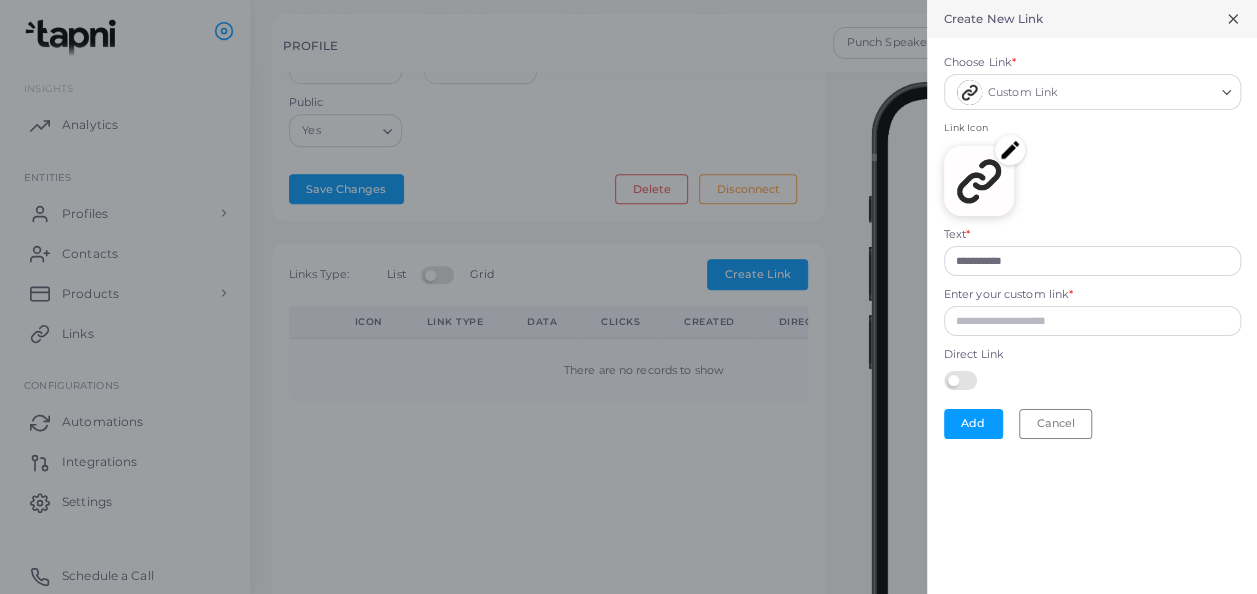 click on "**********" at bounding box center [1092, 246] 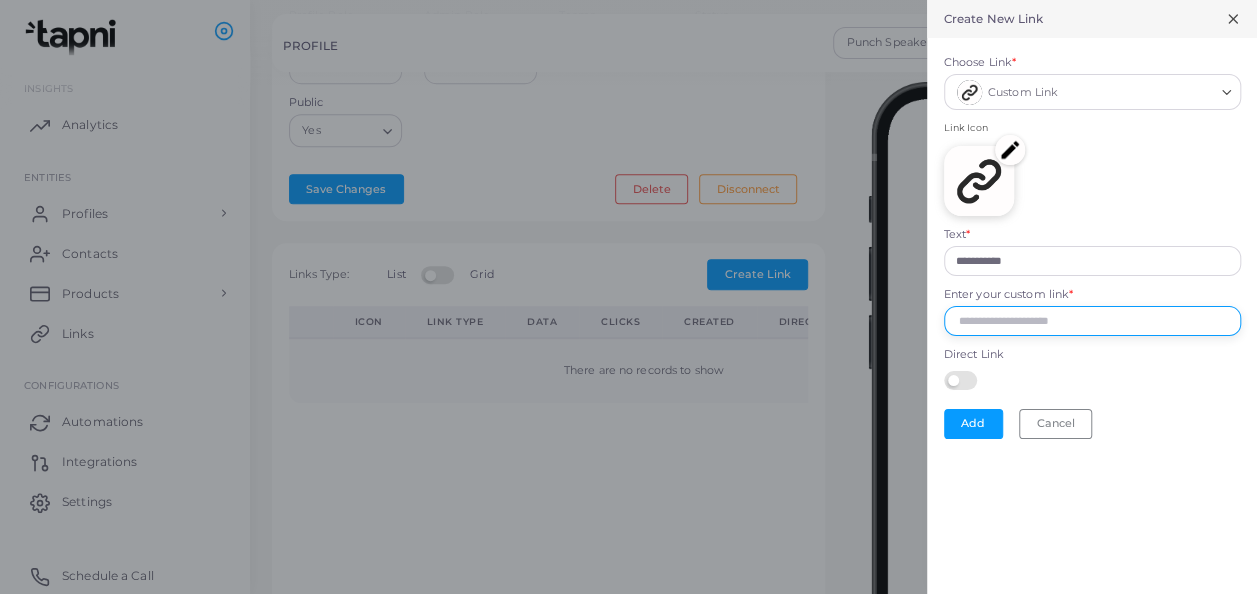 click on "Enter your custom link  *" at bounding box center [1092, 321] 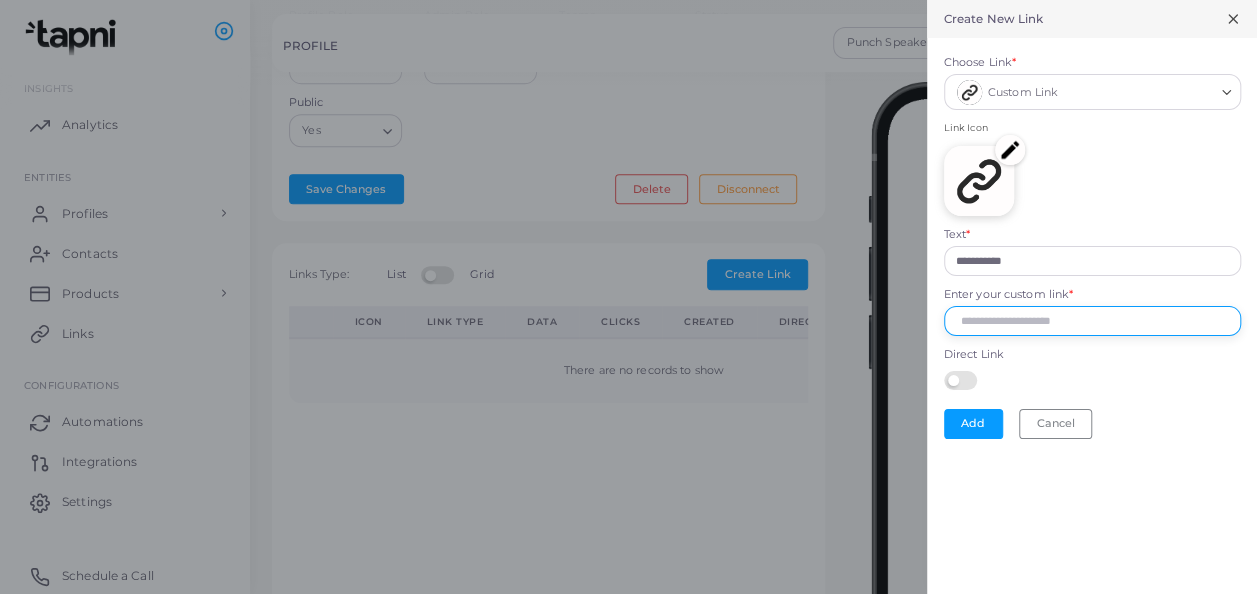 click on "Enter your custom link  *" at bounding box center [1092, 321] 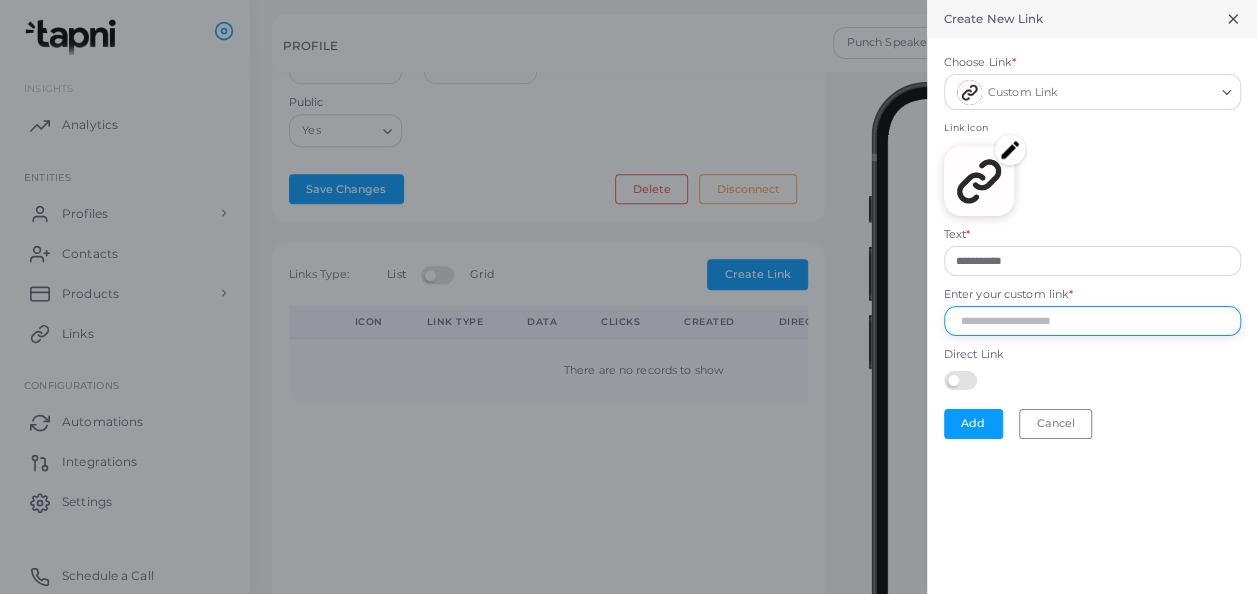 paste on "**********" 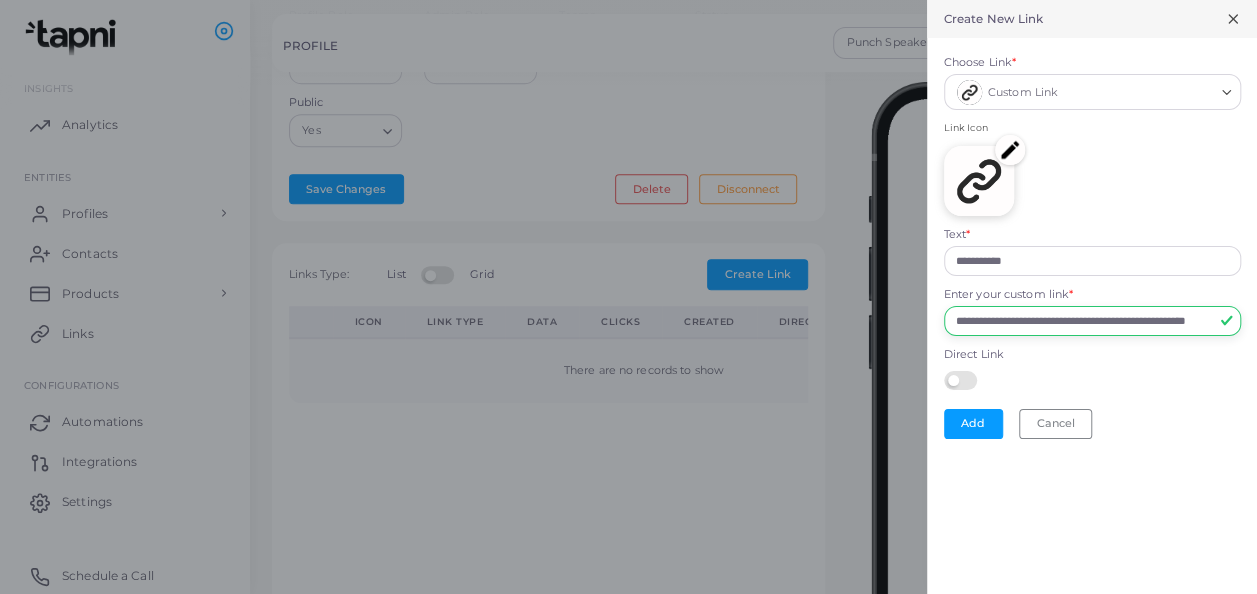 scroll, scrollTop: 0, scrollLeft: 108, axis: horizontal 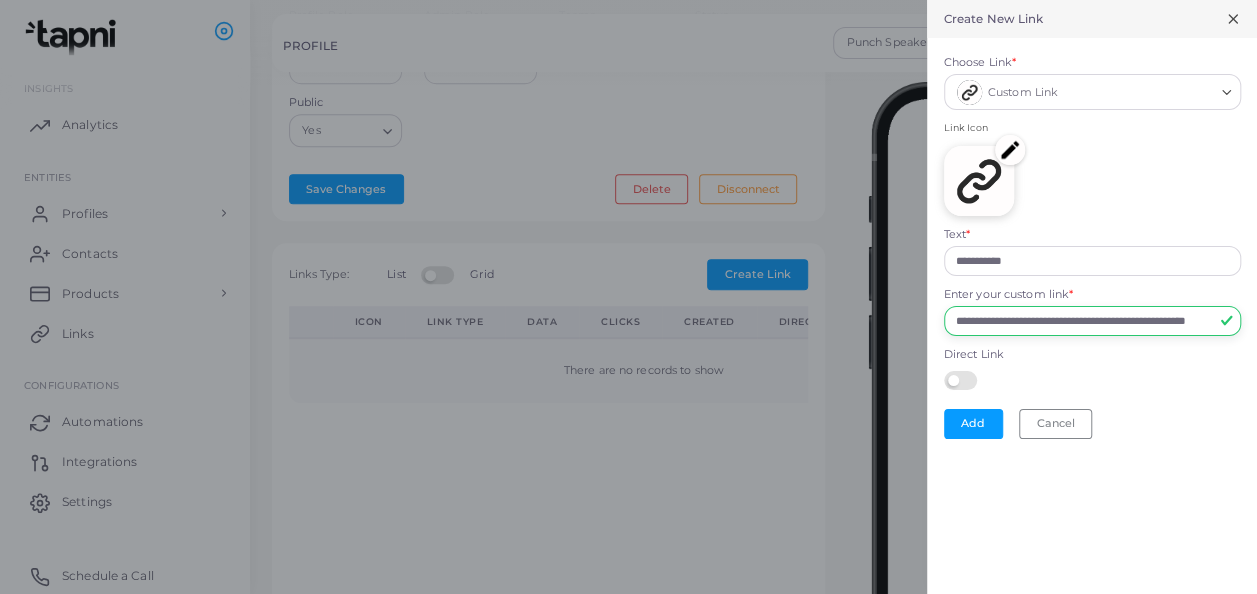 type on "**********" 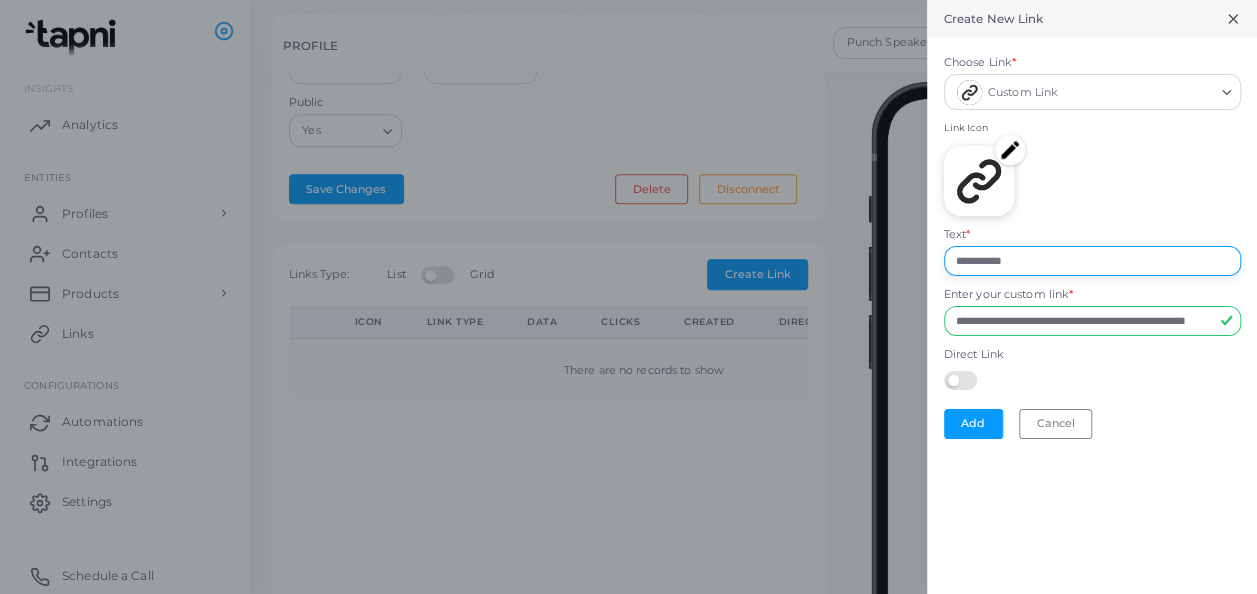scroll, scrollTop: 0, scrollLeft: 0, axis: both 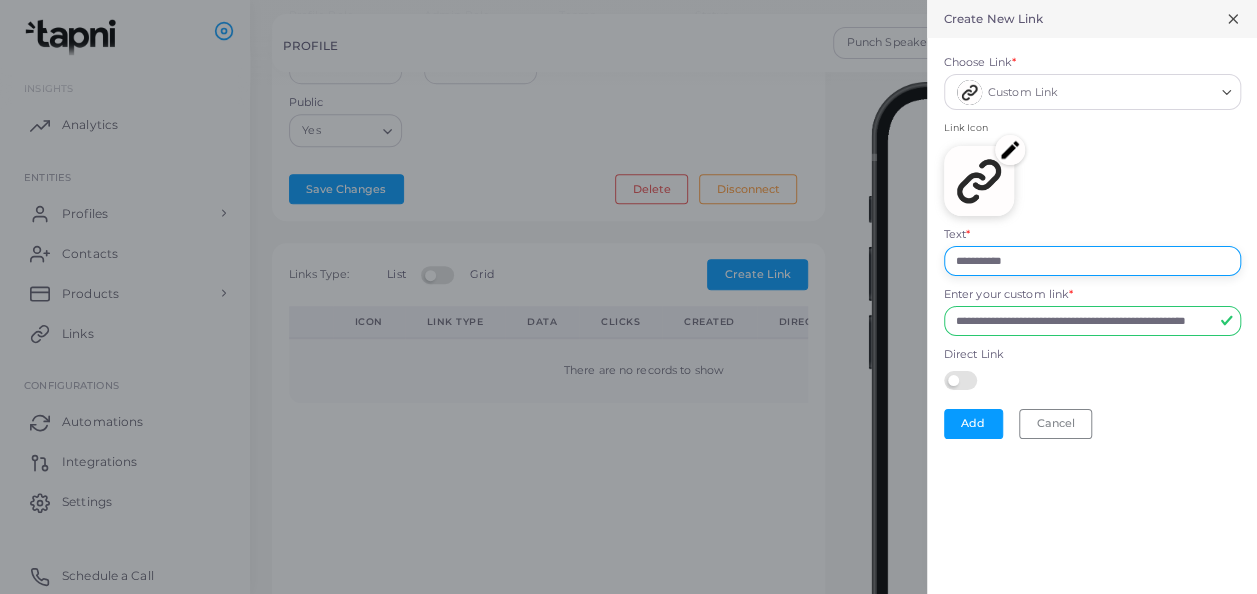 drag, startPoint x: 1031, startPoint y: 254, endPoint x: 954, endPoint y: 254, distance: 77 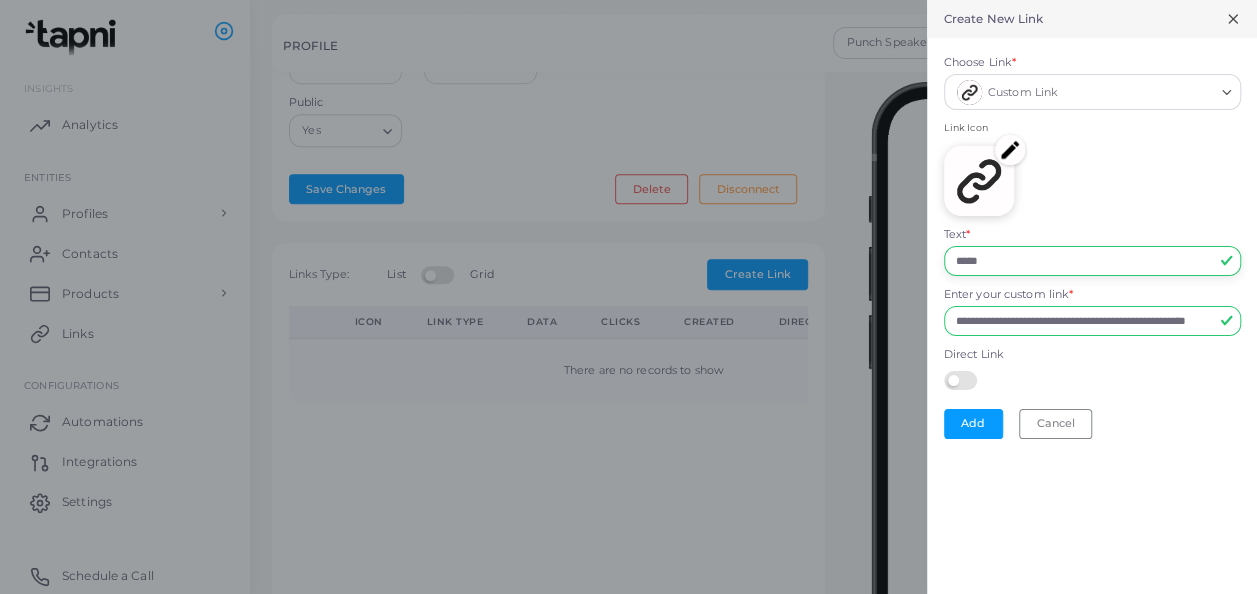 type on "**********" 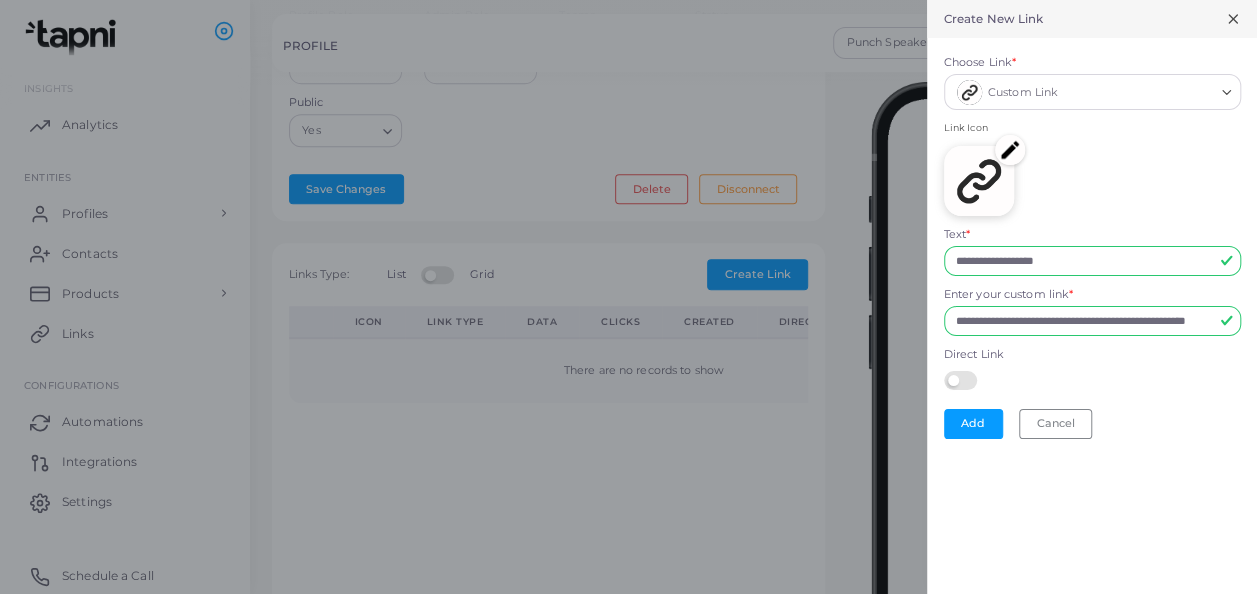 click at bounding box center (963, 379) 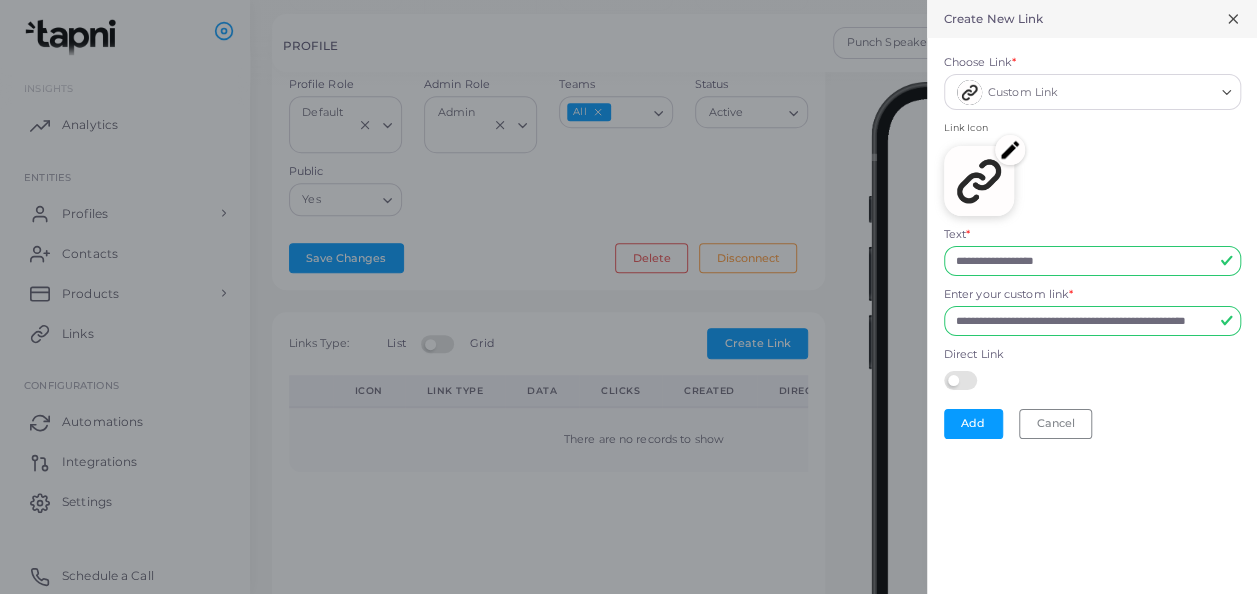 scroll, scrollTop: 400, scrollLeft: 0, axis: vertical 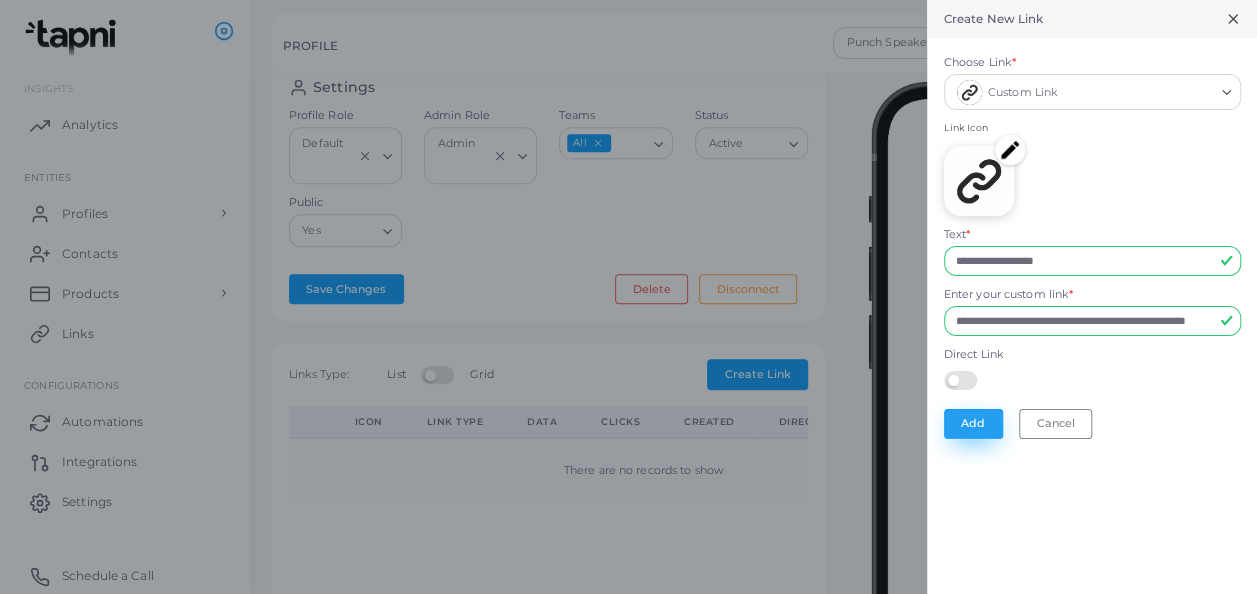 click on "Add" at bounding box center [973, 424] 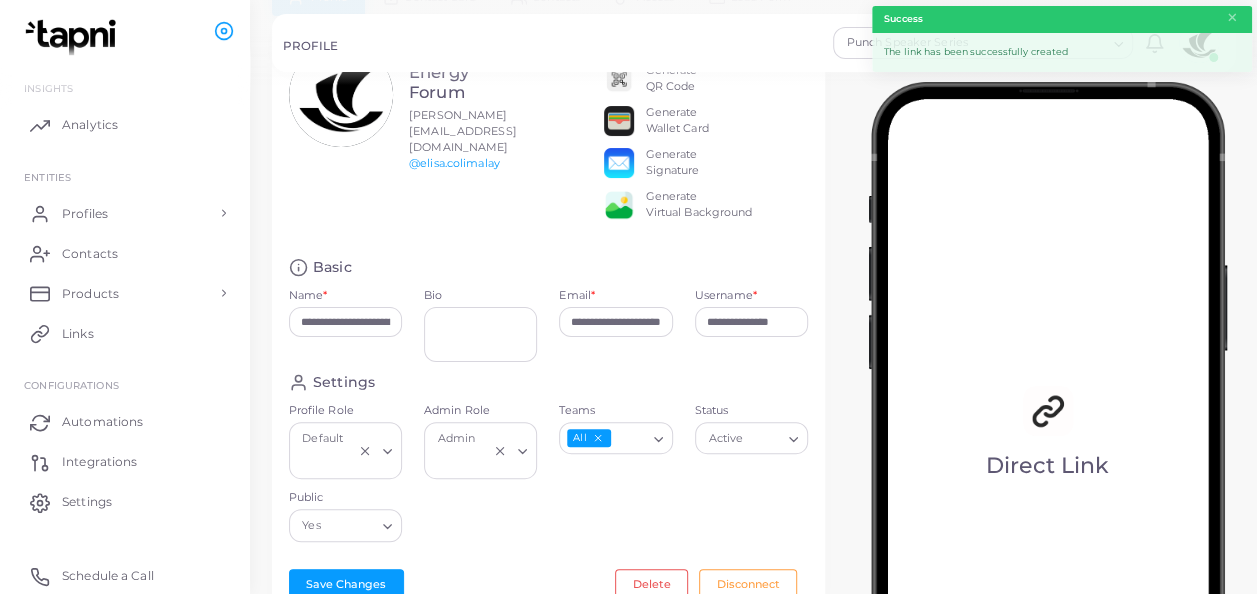 scroll, scrollTop: 100, scrollLeft: 0, axis: vertical 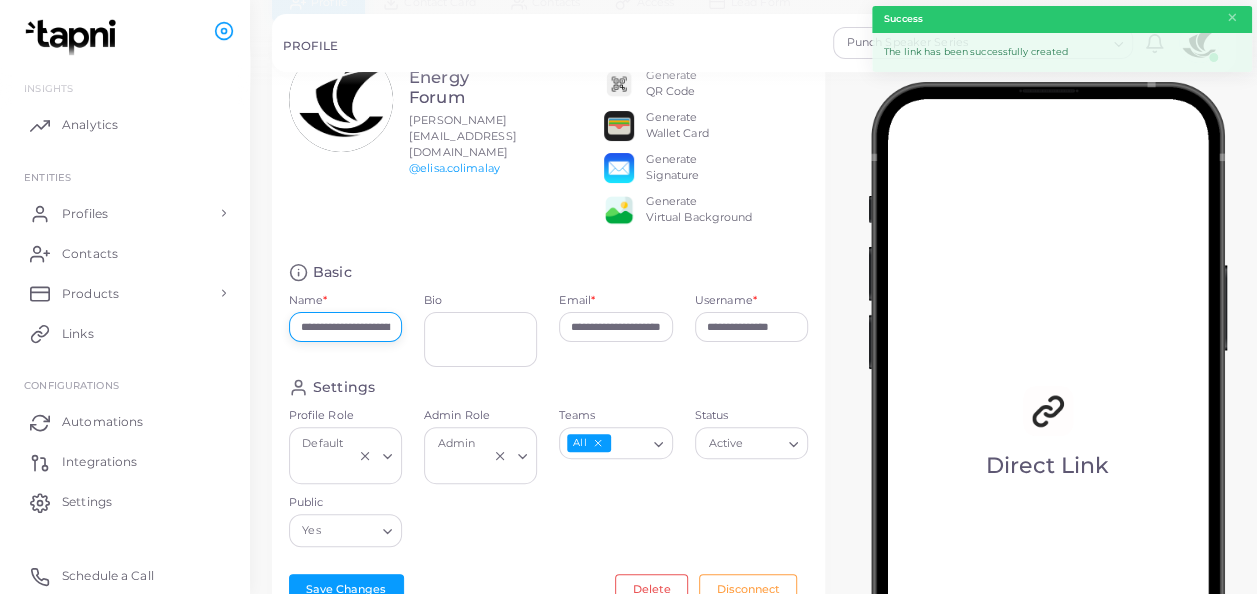 click on "**********" at bounding box center [345, 327] 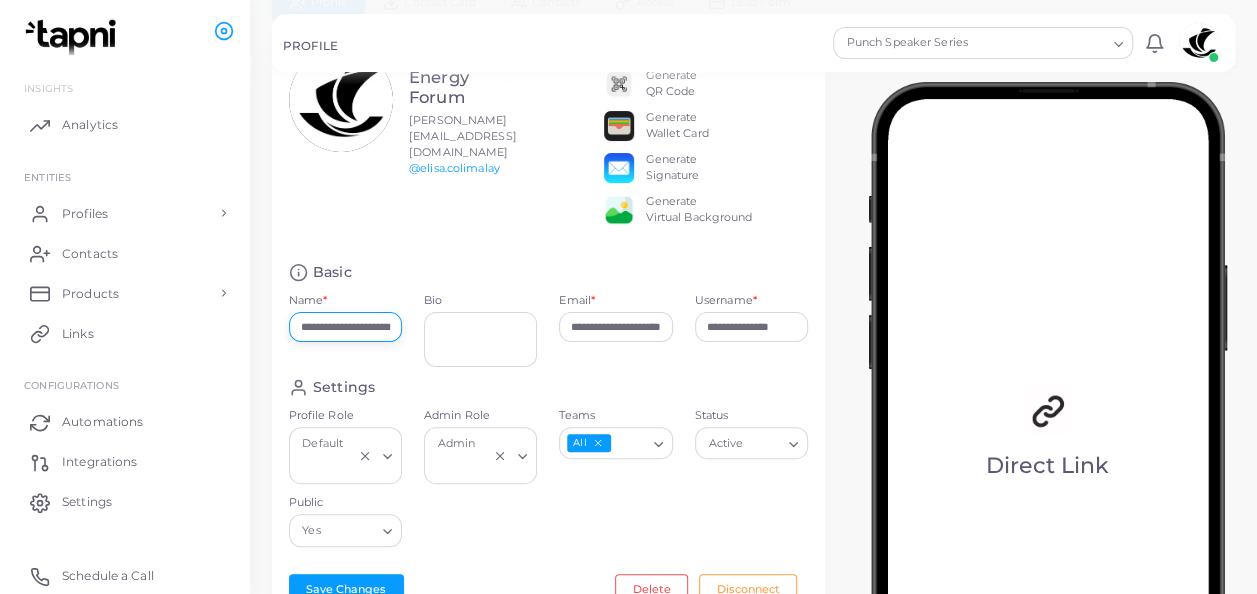 scroll, scrollTop: 0, scrollLeft: 60, axis: horizontal 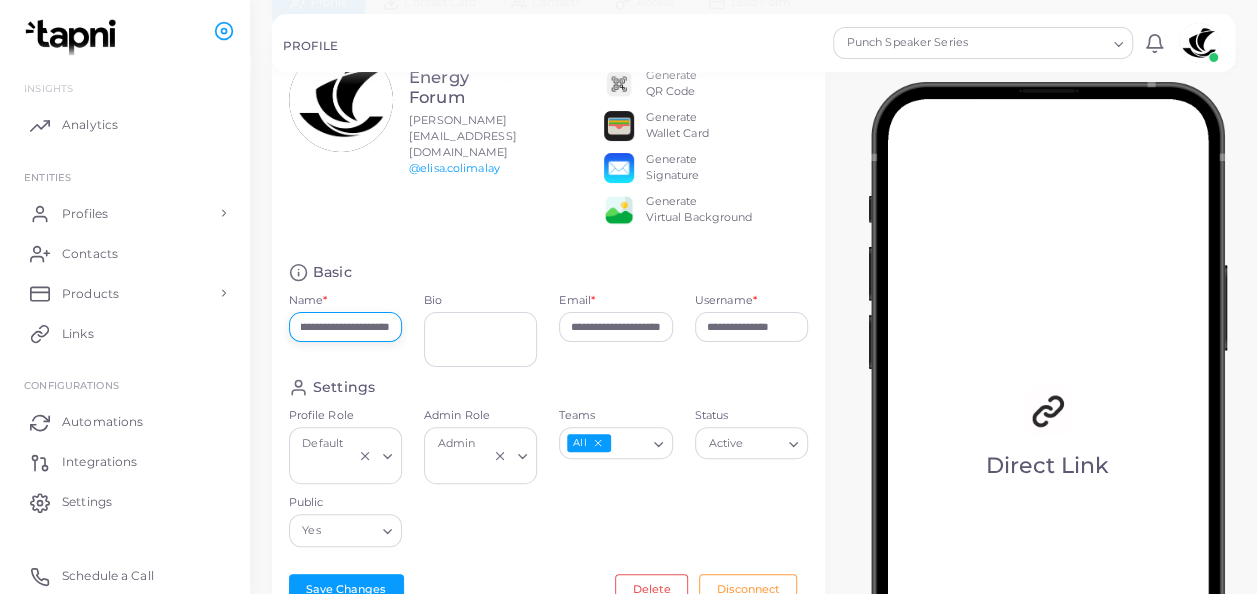 drag, startPoint x: 338, startPoint y: 342, endPoint x: 405, endPoint y: 345, distance: 67.06713 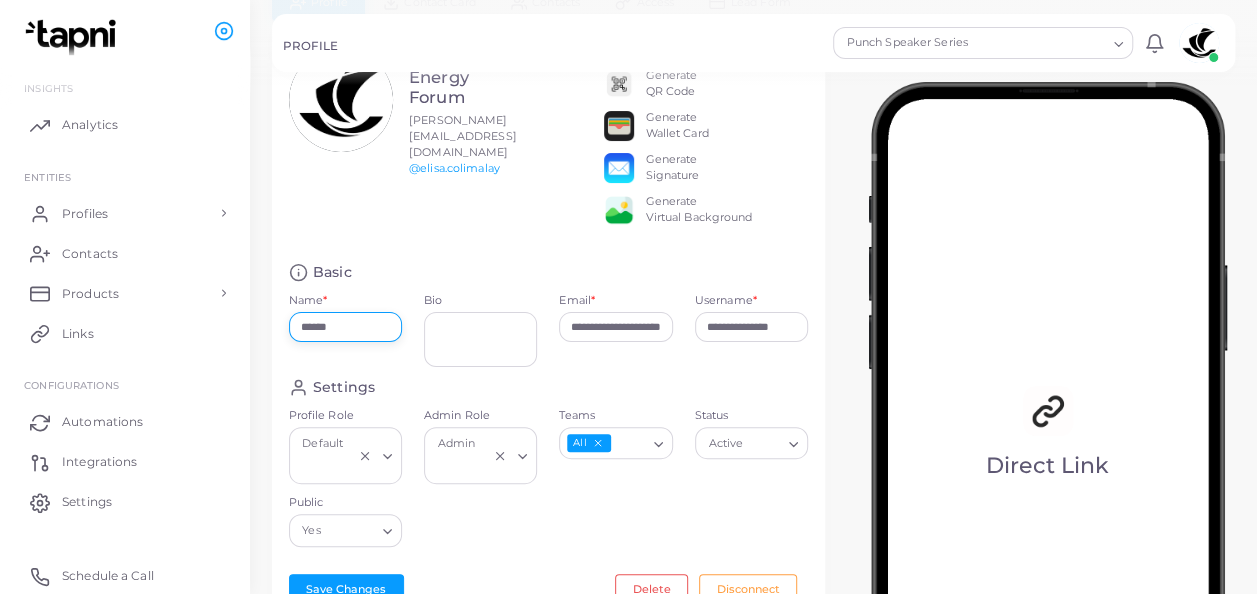 scroll, scrollTop: 0, scrollLeft: 0, axis: both 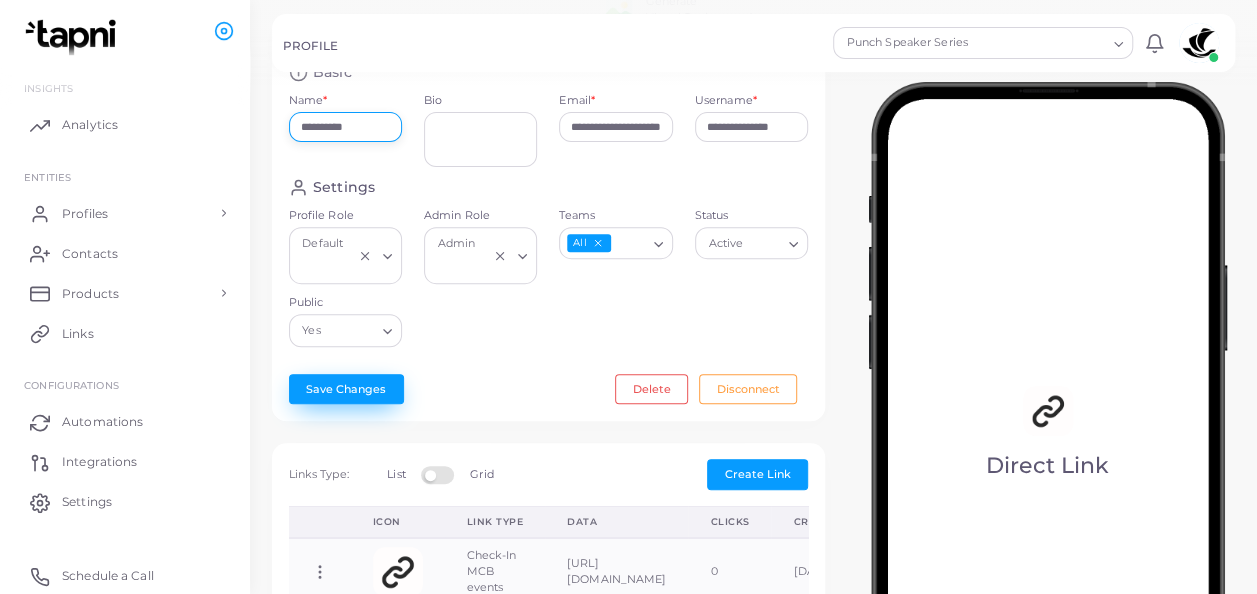 type on "**********" 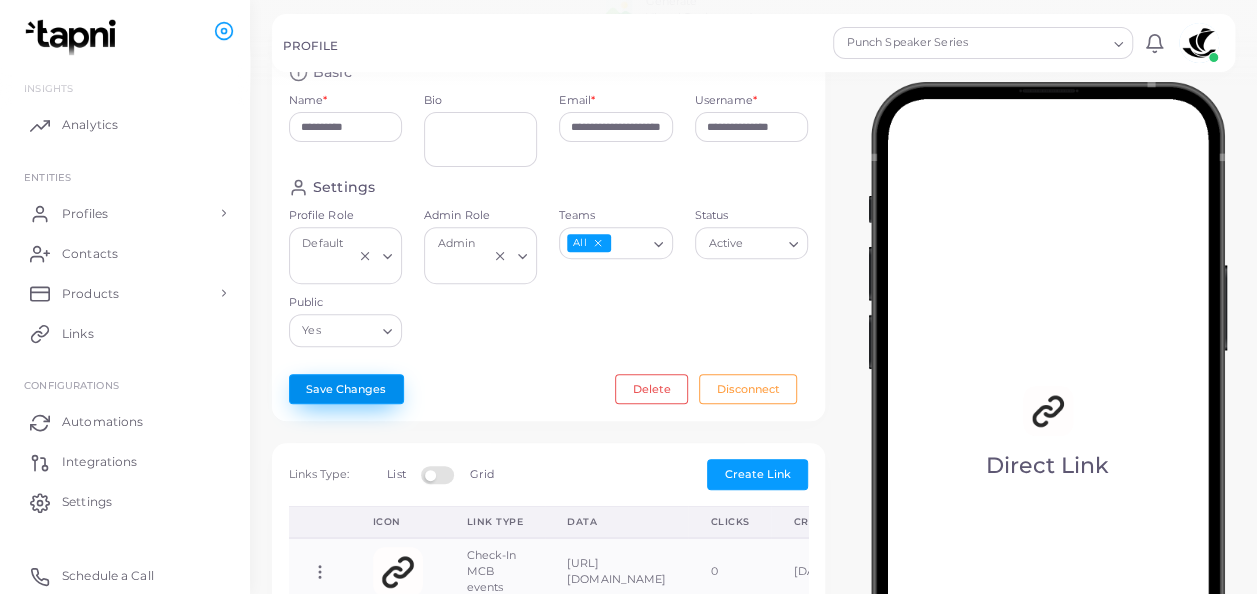 click on "Save Changes" at bounding box center (346, 389) 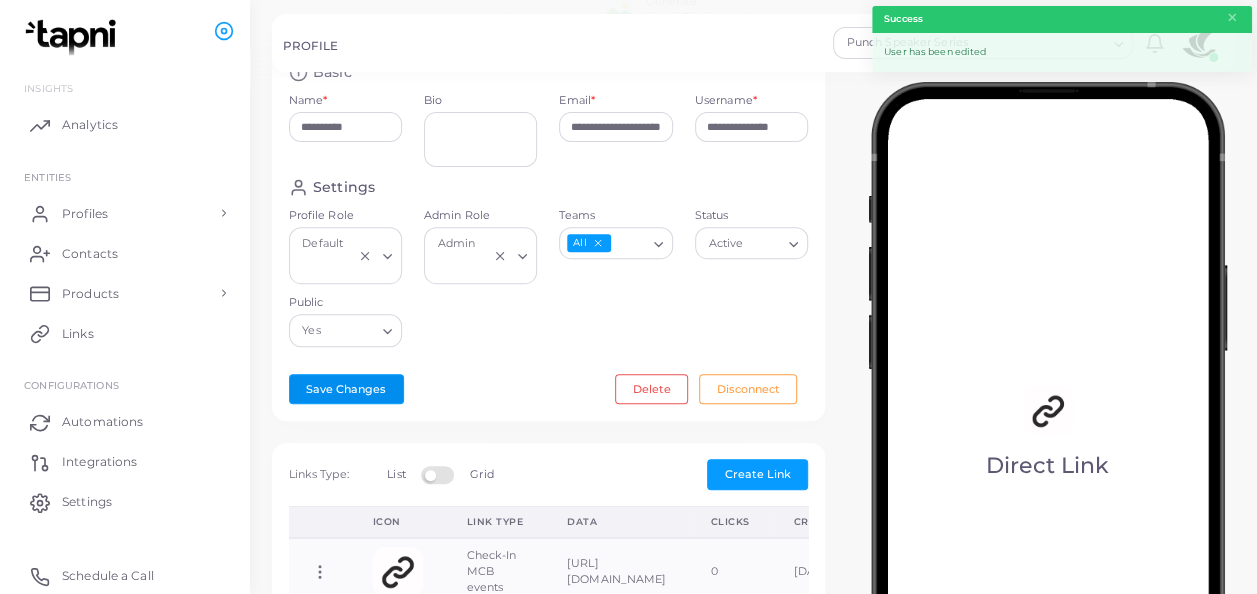 scroll, scrollTop: 100, scrollLeft: 0, axis: vertical 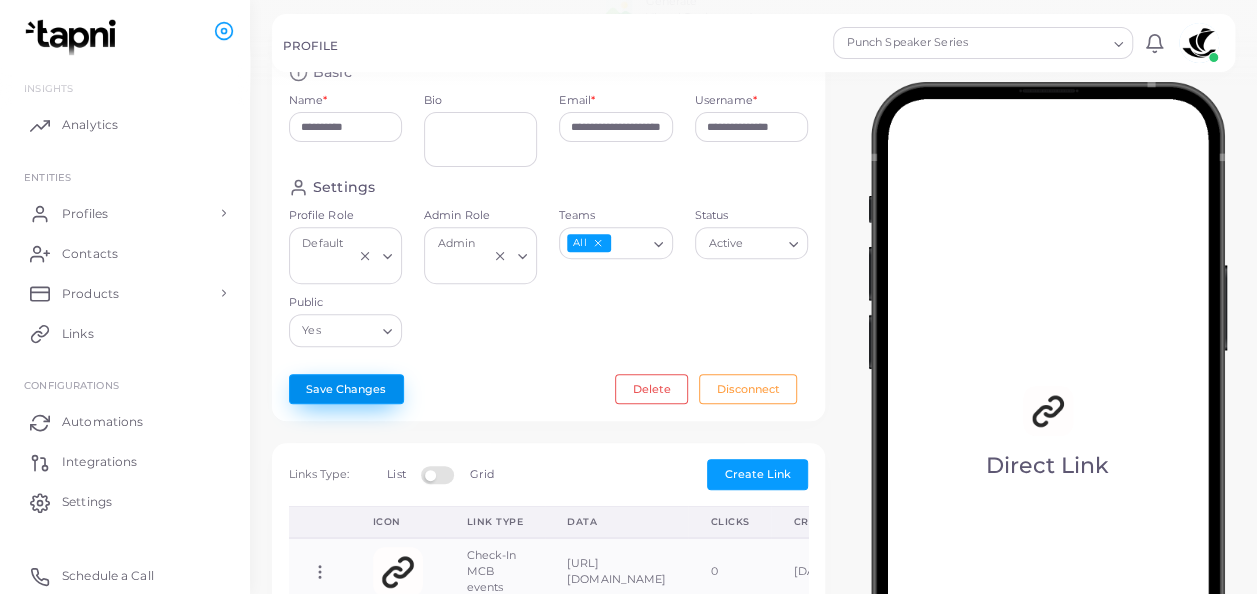 click on "Save Changes" at bounding box center [346, 389] 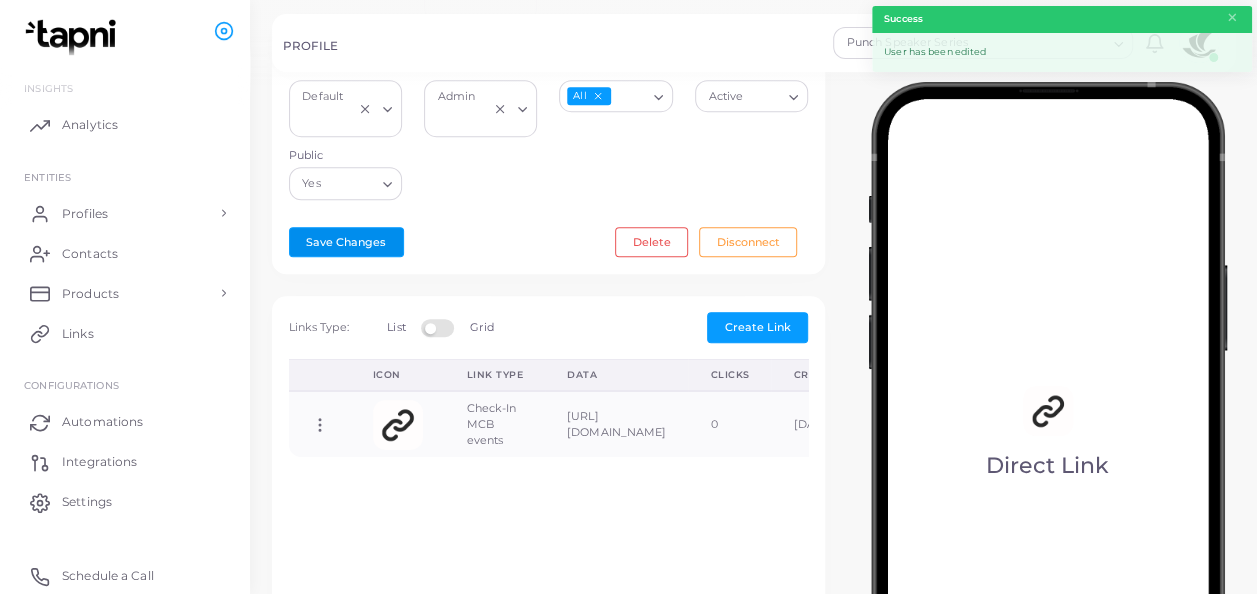 scroll, scrollTop: 600, scrollLeft: 0, axis: vertical 